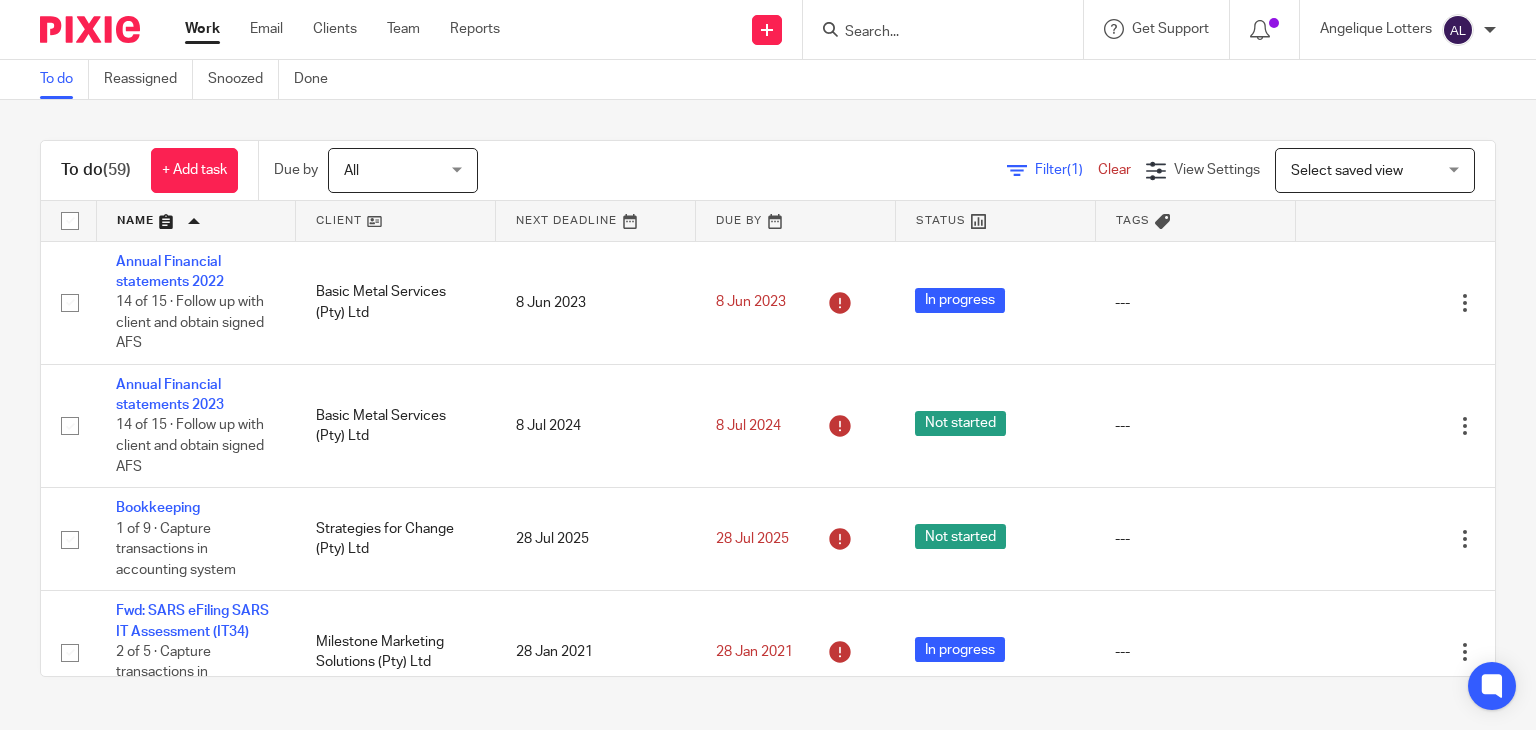 drag, startPoint x: 0, startPoint y: 0, endPoint x: 952, endPoint y: 31, distance: 952.5046 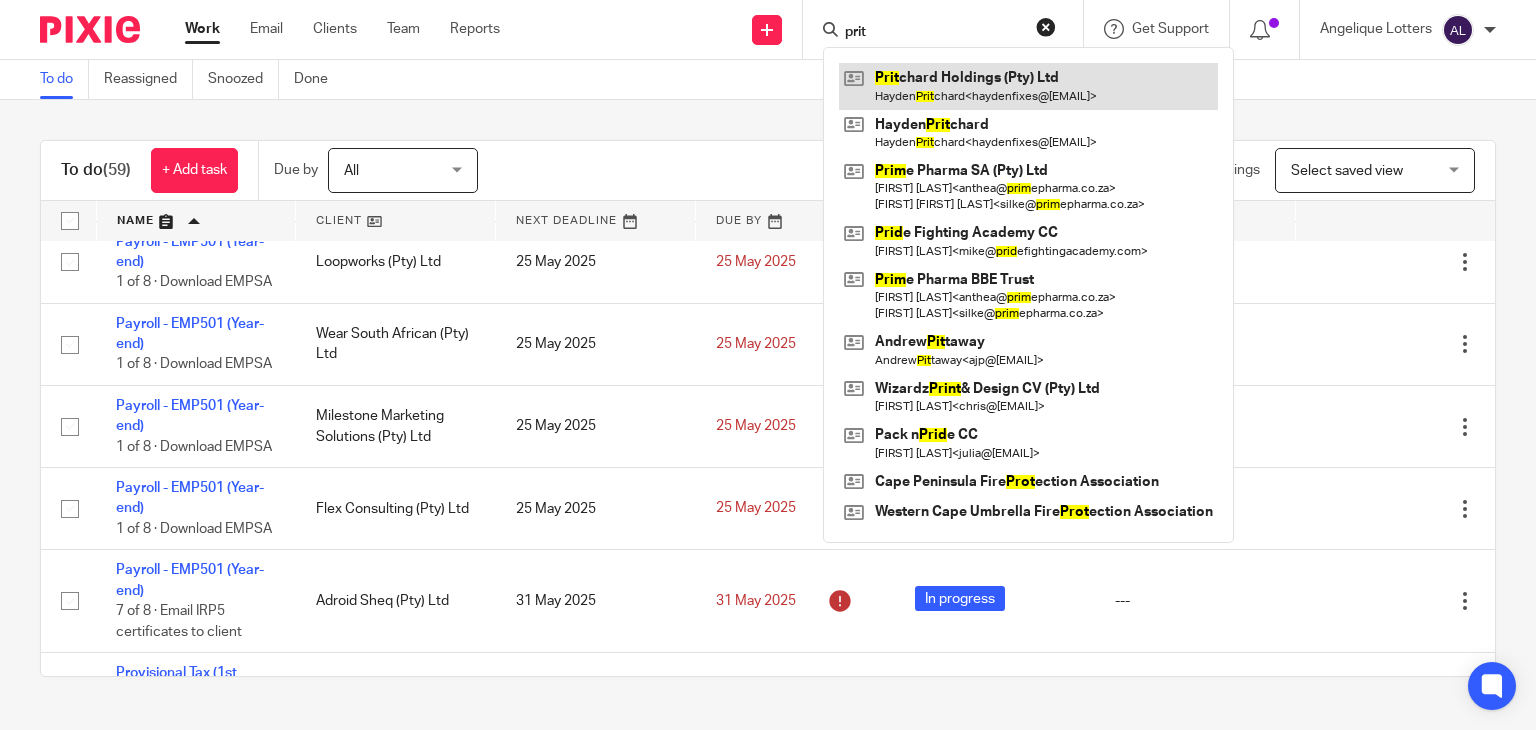 type on "prit" 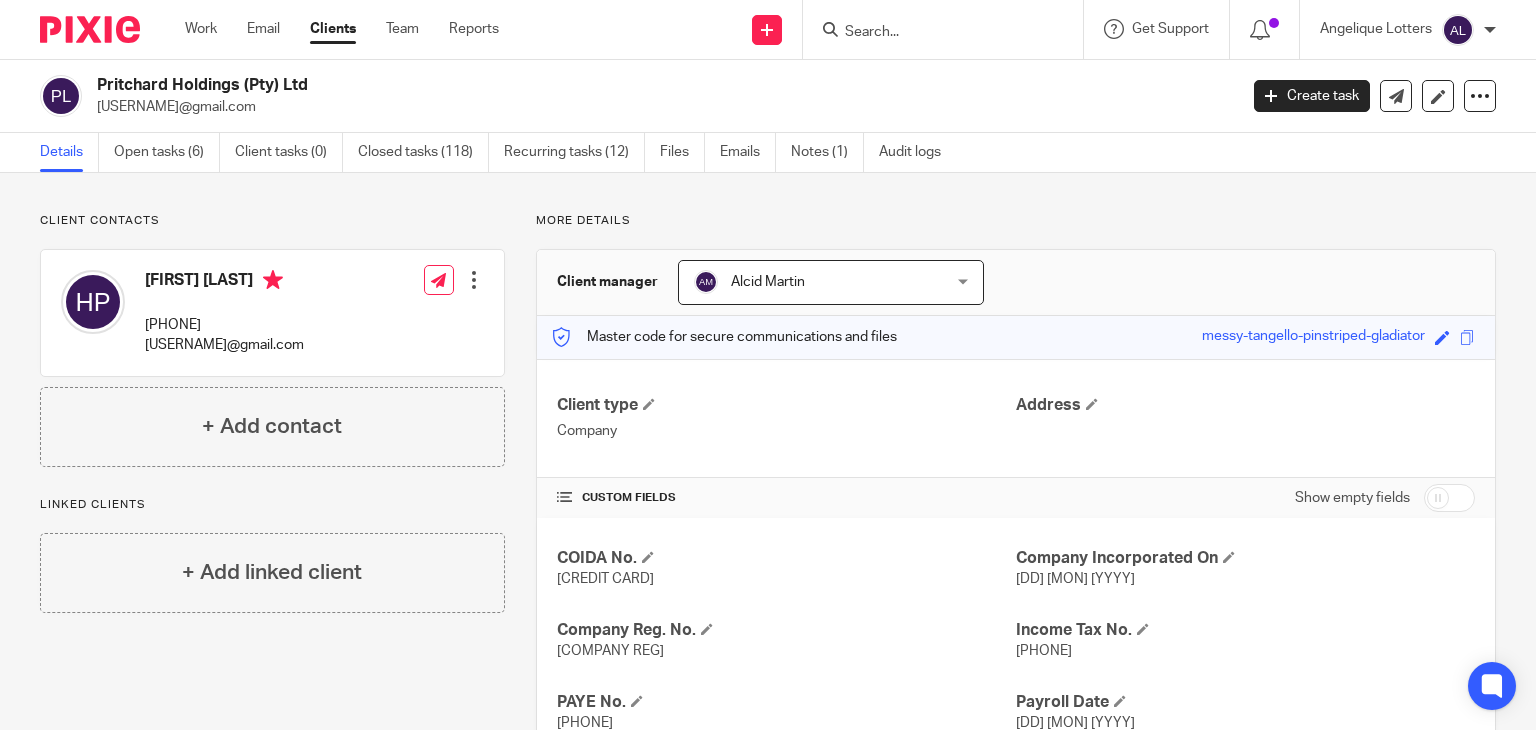 scroll, scrollTop: 0, scrollLeft: 0, axis: both 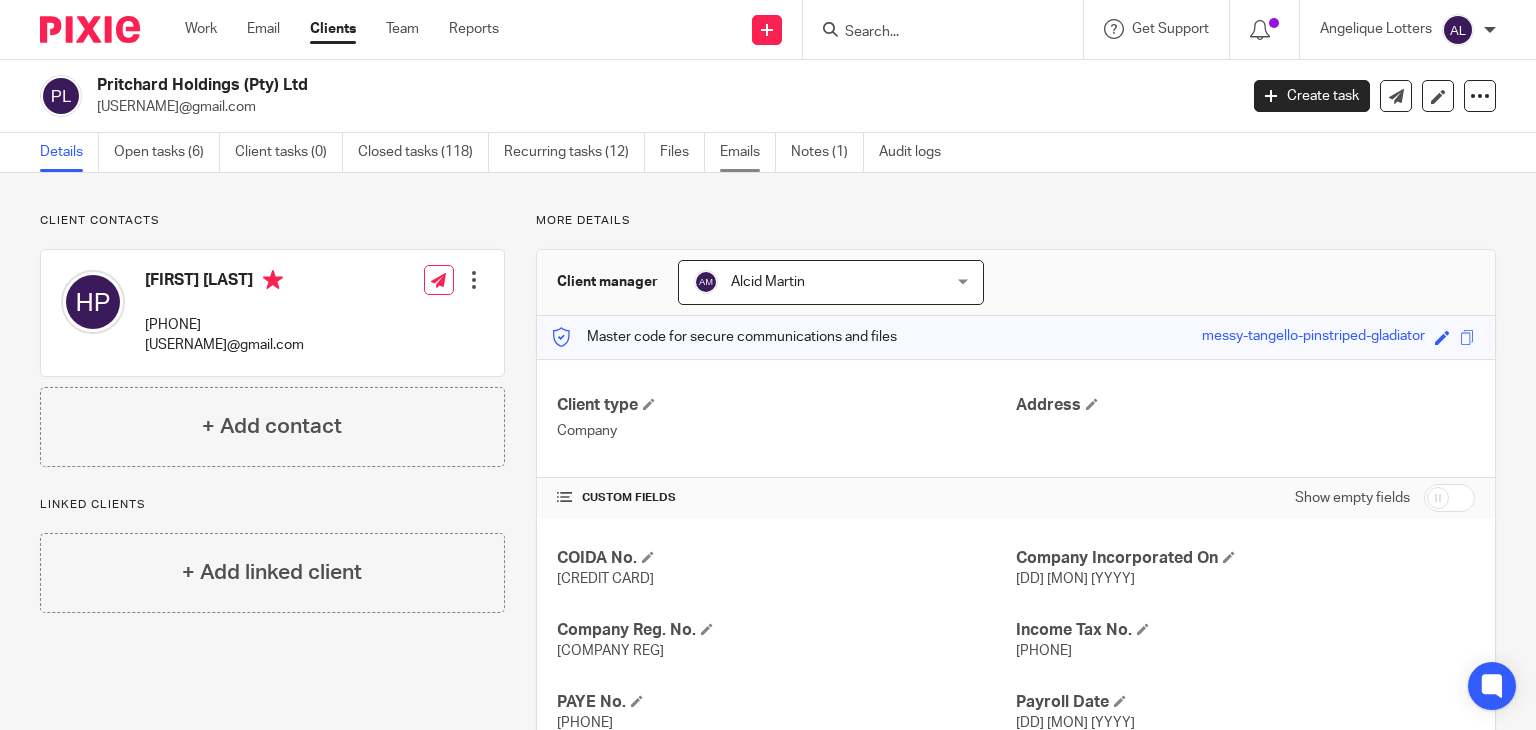 click on "Emails" at bounding box center [748, 152] 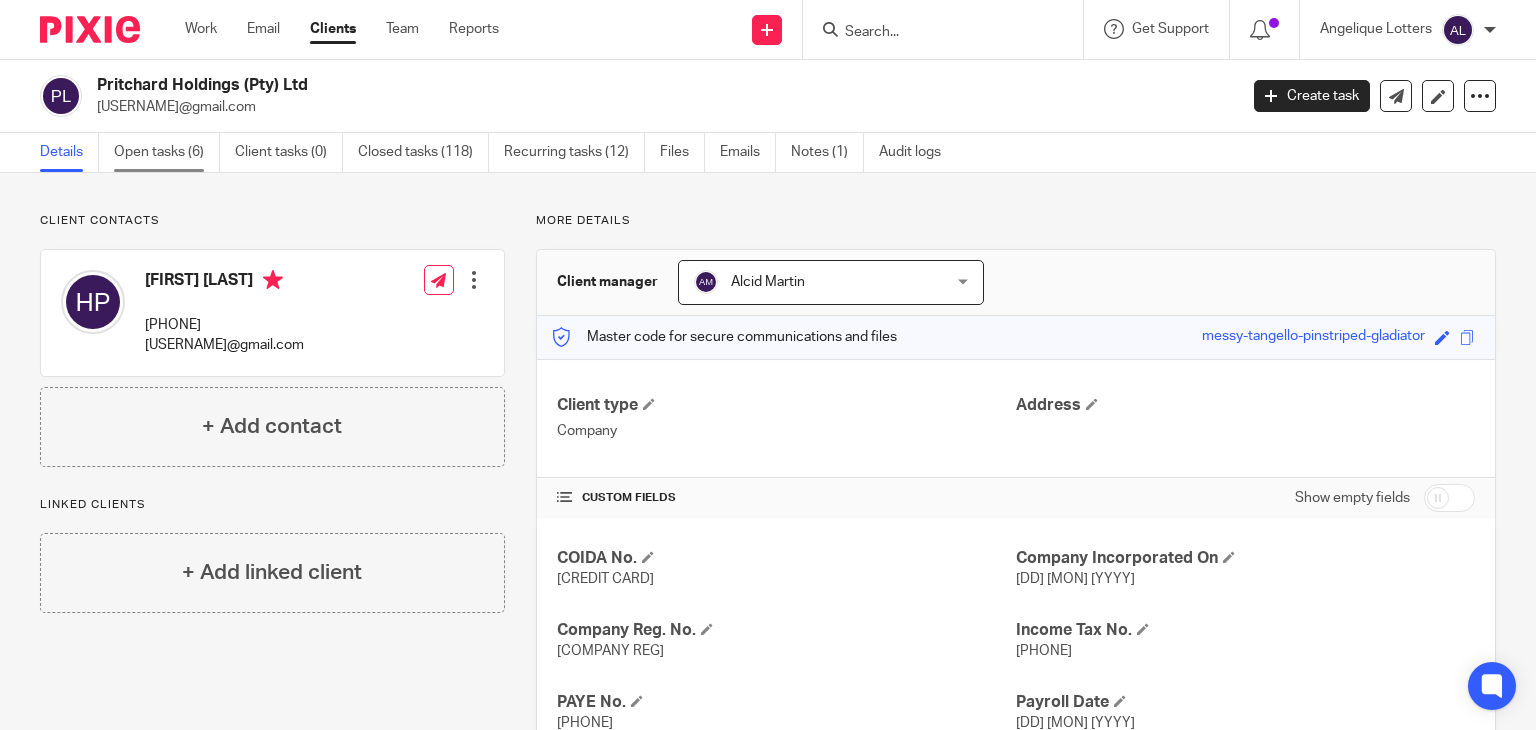 click on "Open tasks (6)" at bounding box center [167, 152] 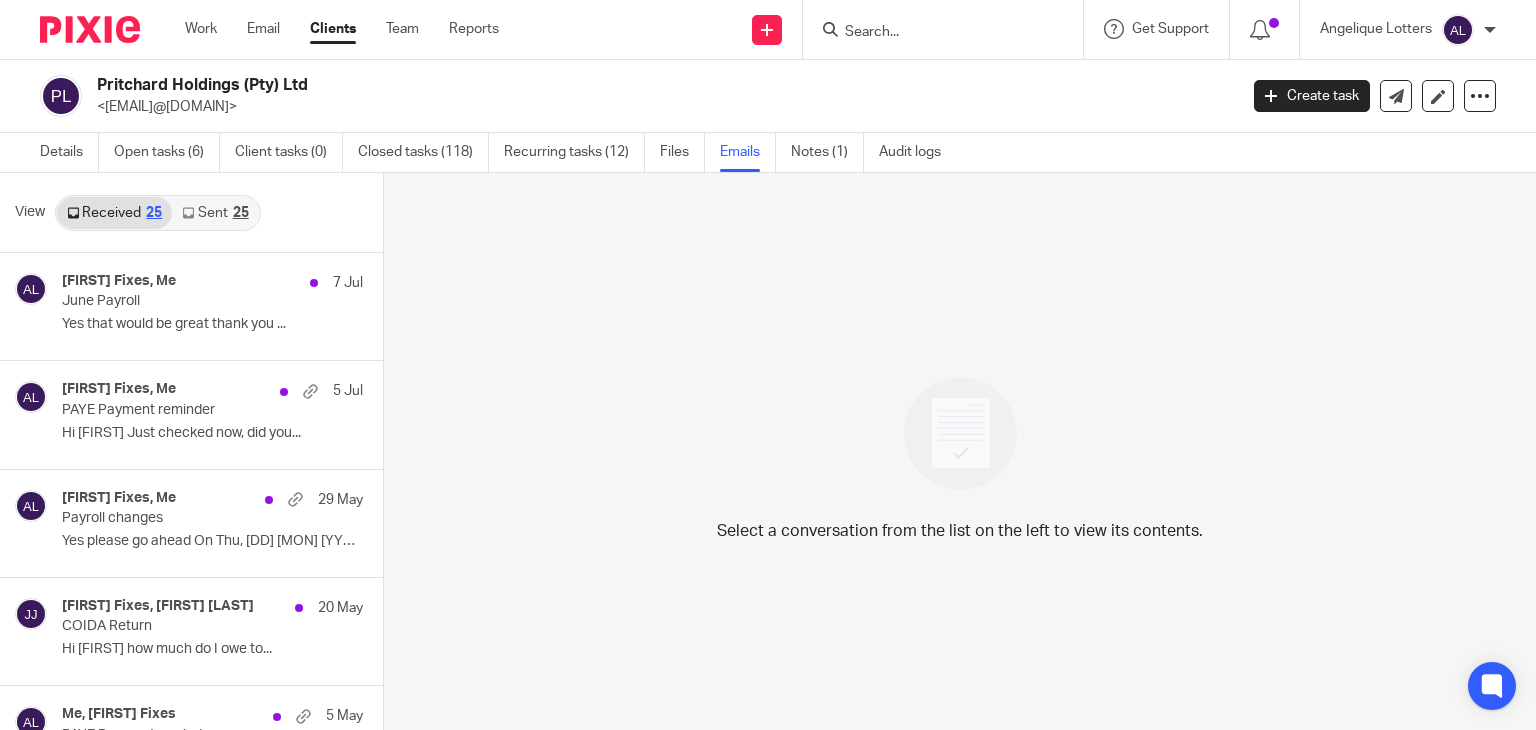 scroll, scrollTop: 0, scrollLeft: 0, axis: both 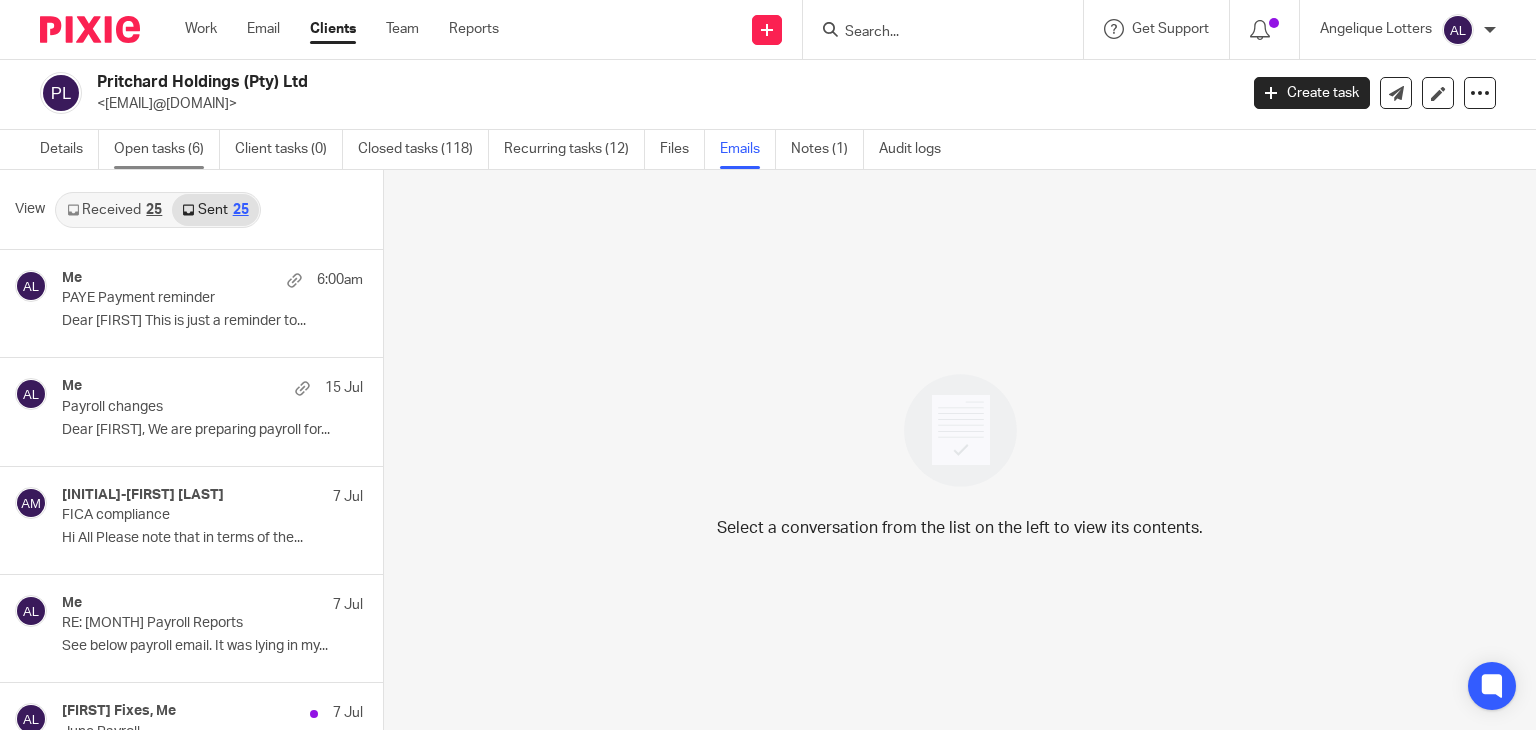 click on "Open tasks (6)" at bounding box center [167, 149] 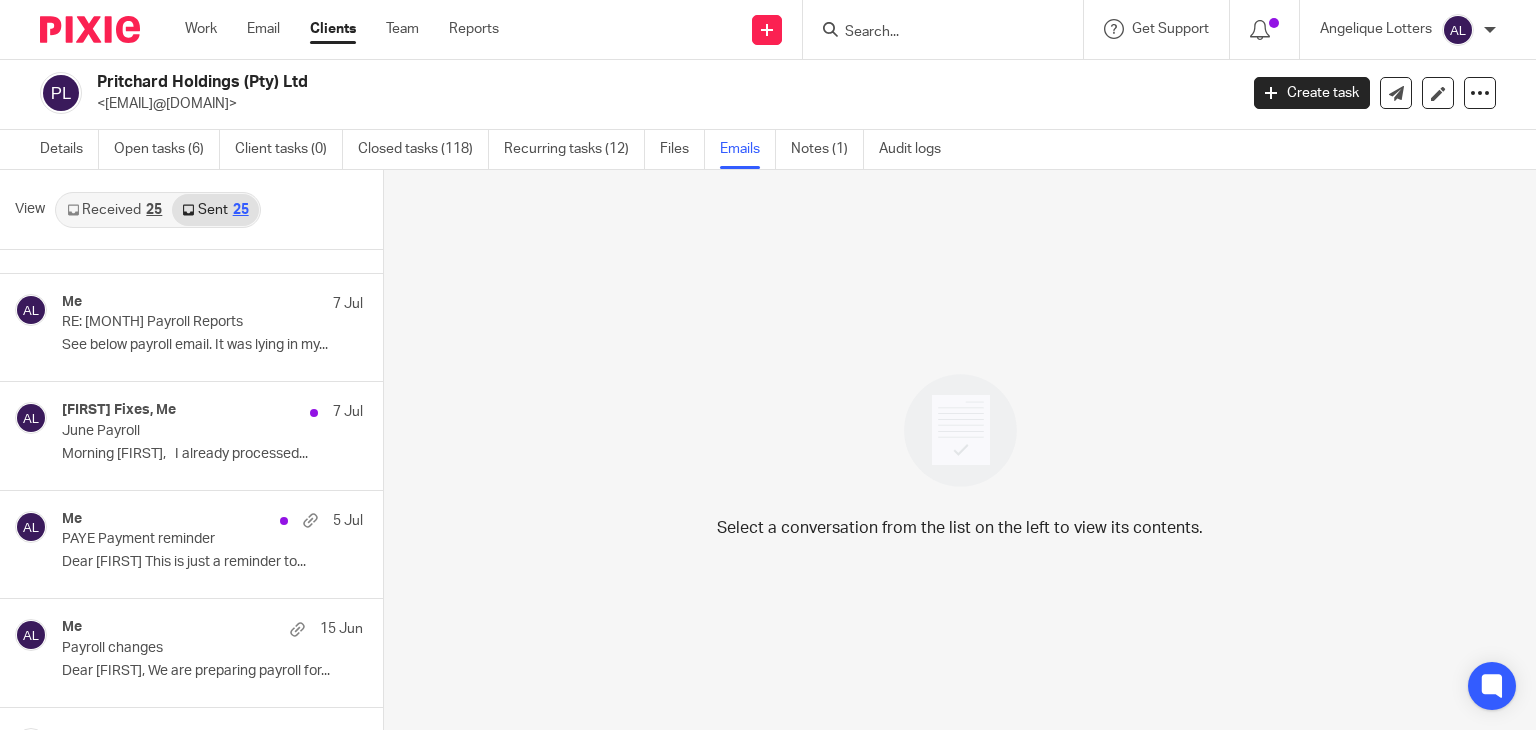 scroll, scrollTop: 800, scrollLeft: 0, axis: vertical 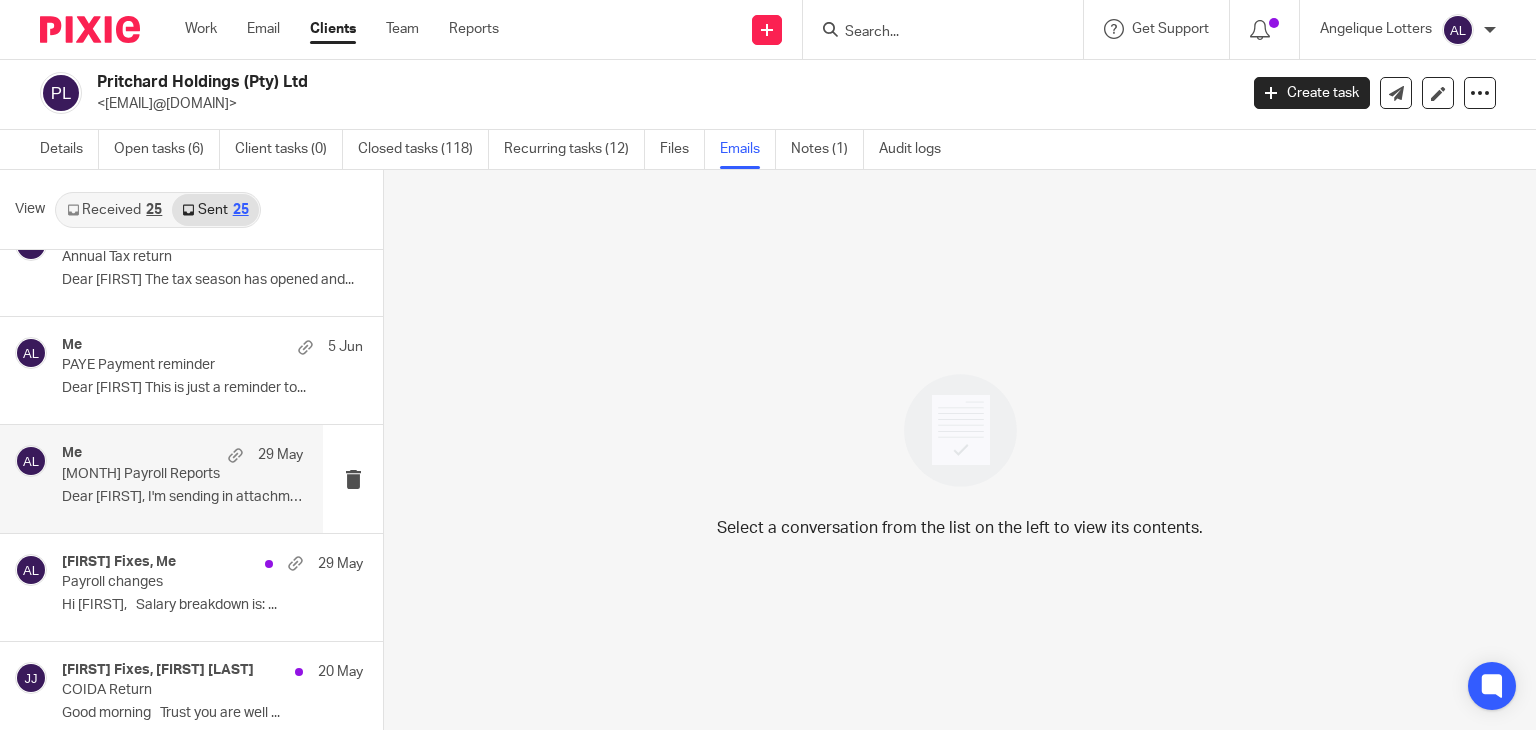 click on "Dear Hayden,     I'm sending in attachment the..." at bounding box center [182, 497] 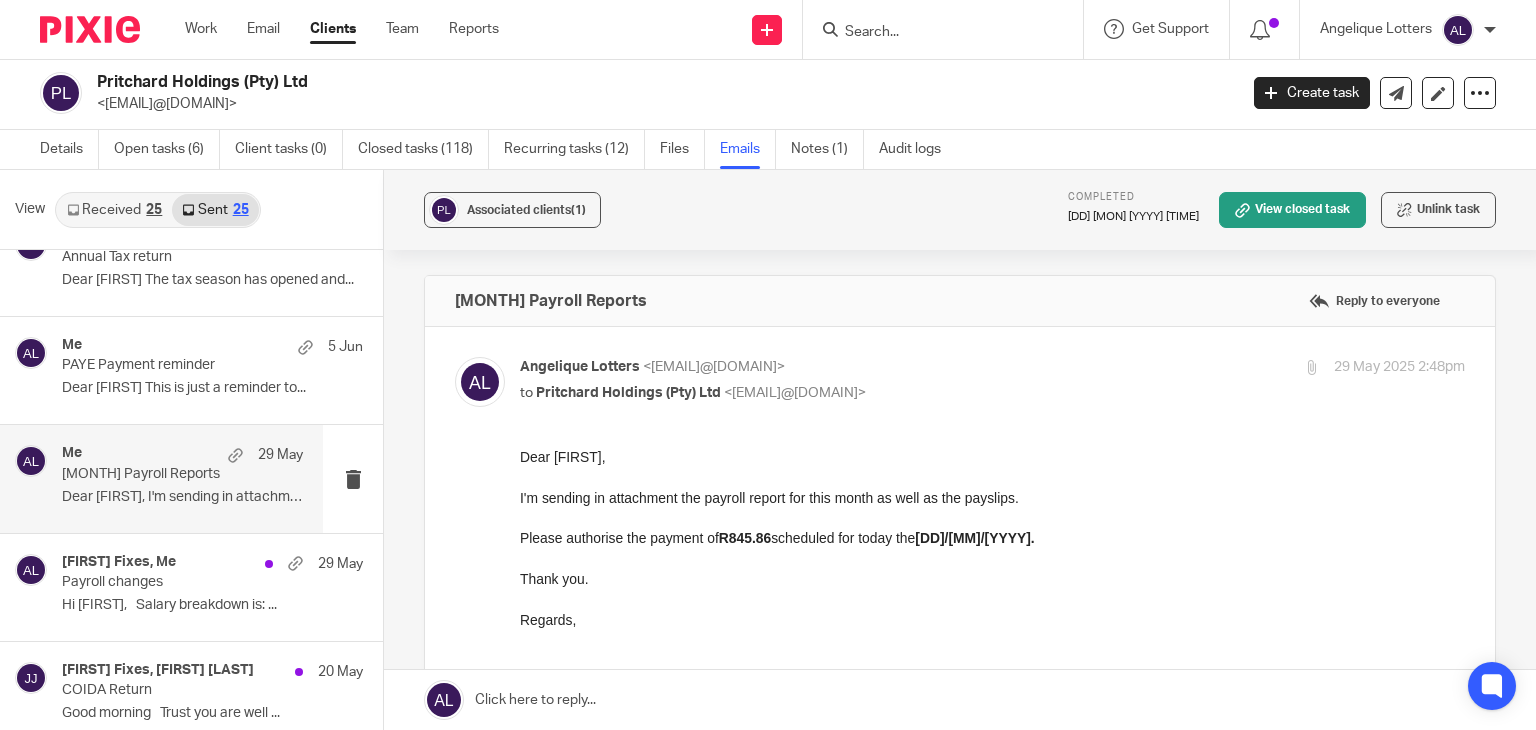 scroll, scrollTop: 0, scrollLeft: 0, axis: both 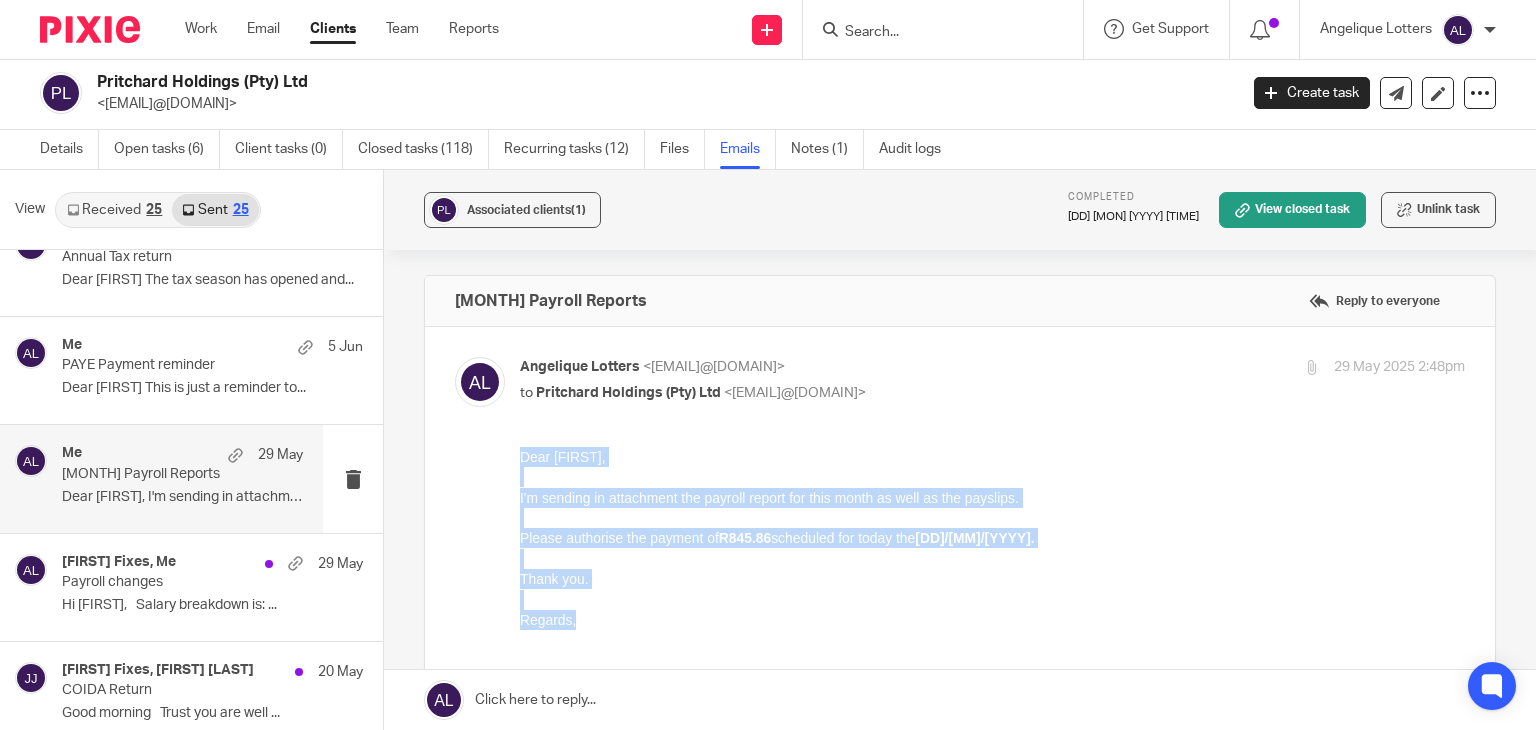 drag, startPoint x: 592, startPoint y: 622, endPoint x: 509, endPoint y: 465, distance: 177.58942 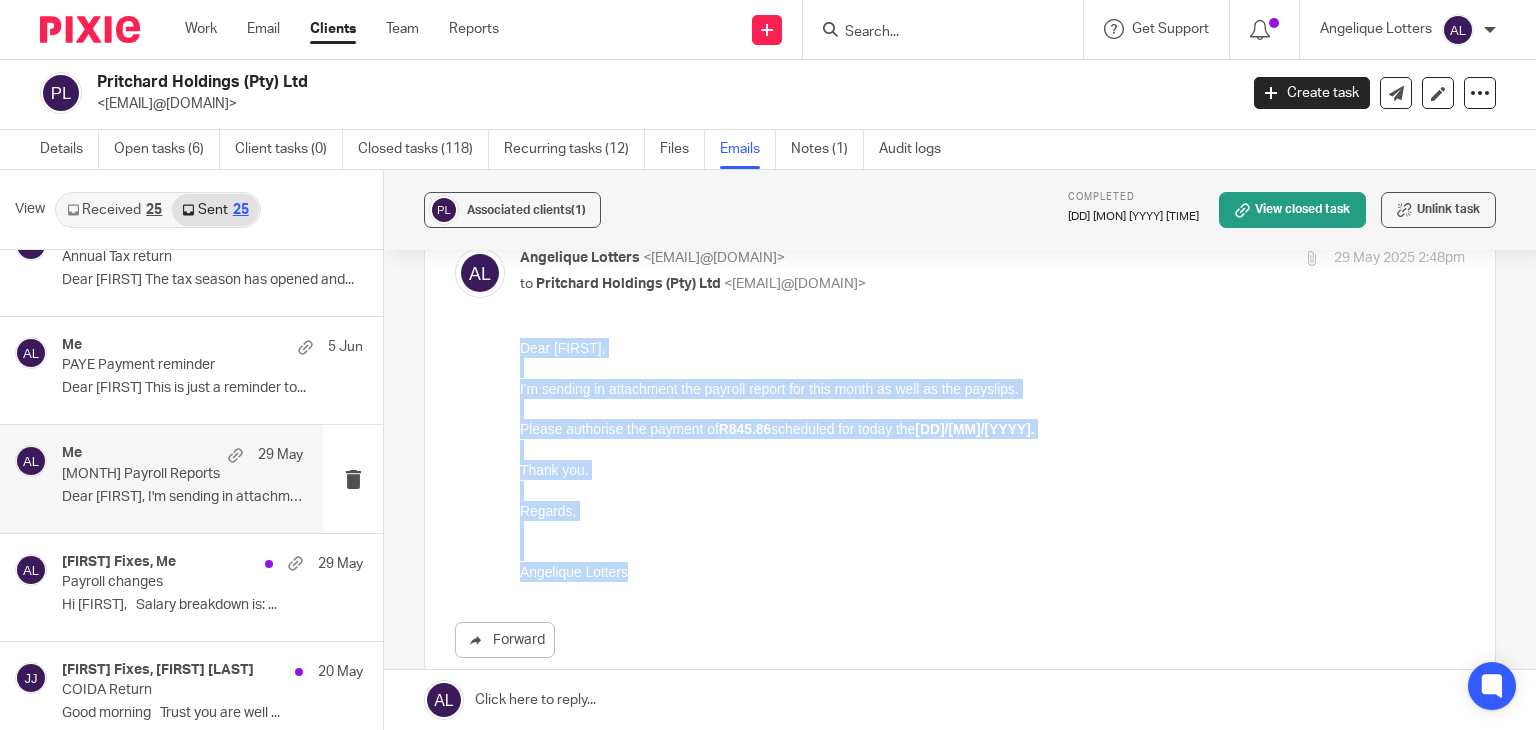 scroll, scrollTop: 187, scrollLeft: 0, axis: vertical 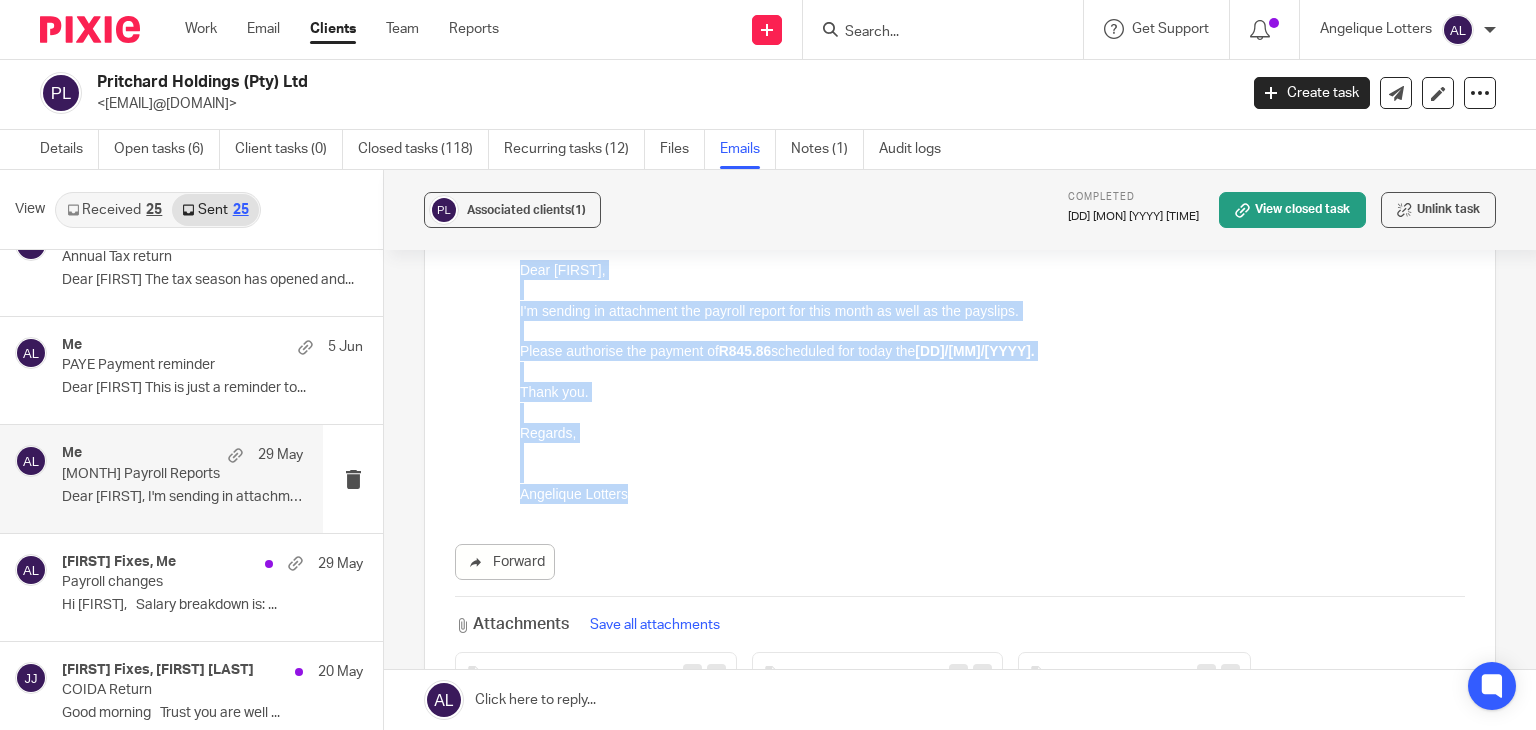 drag, startPoint x: 523, startPoint y: 265, endPoint x: 646, endPoint y: 502, distance: 267.01685 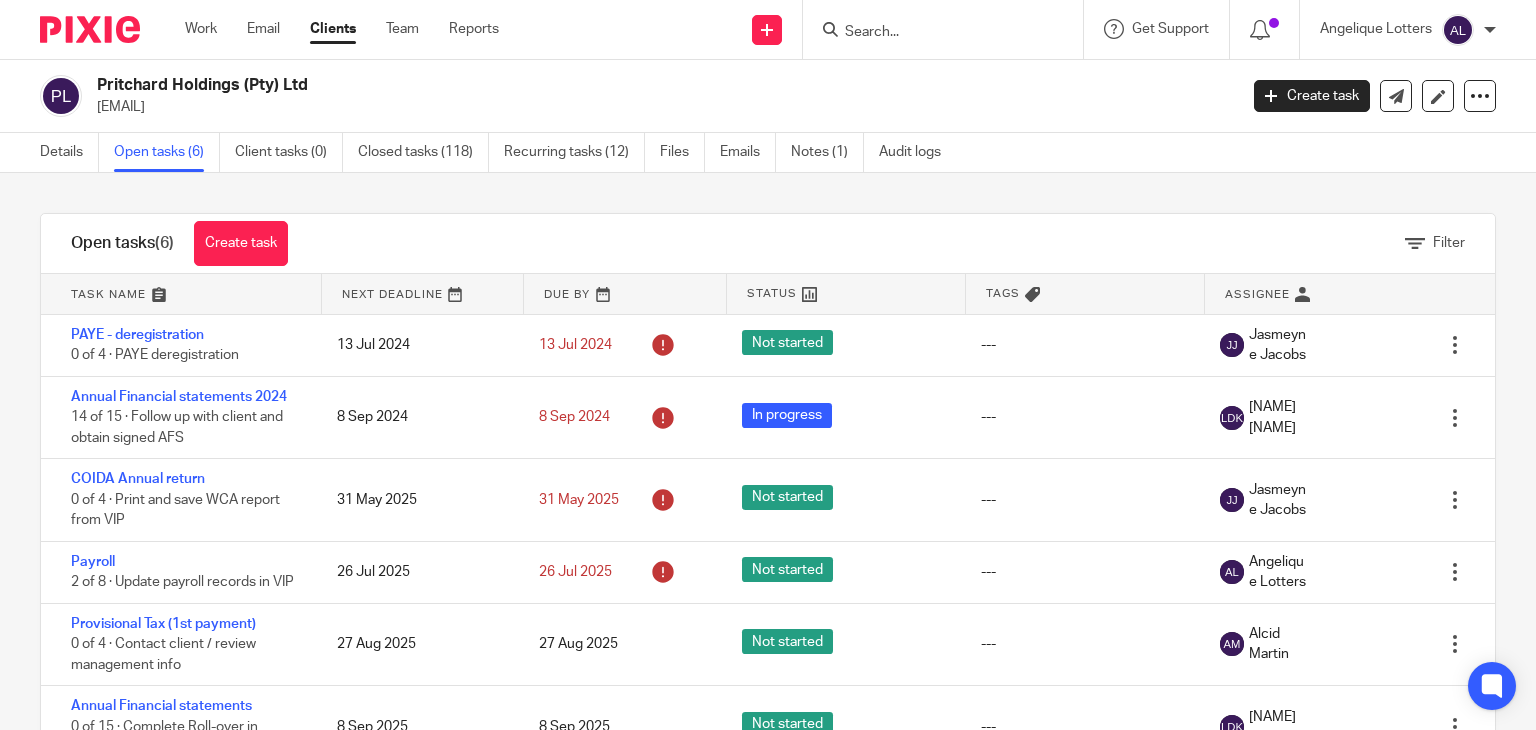 scroll, scrollTop: 0, scrollLeft: 0, axis: both 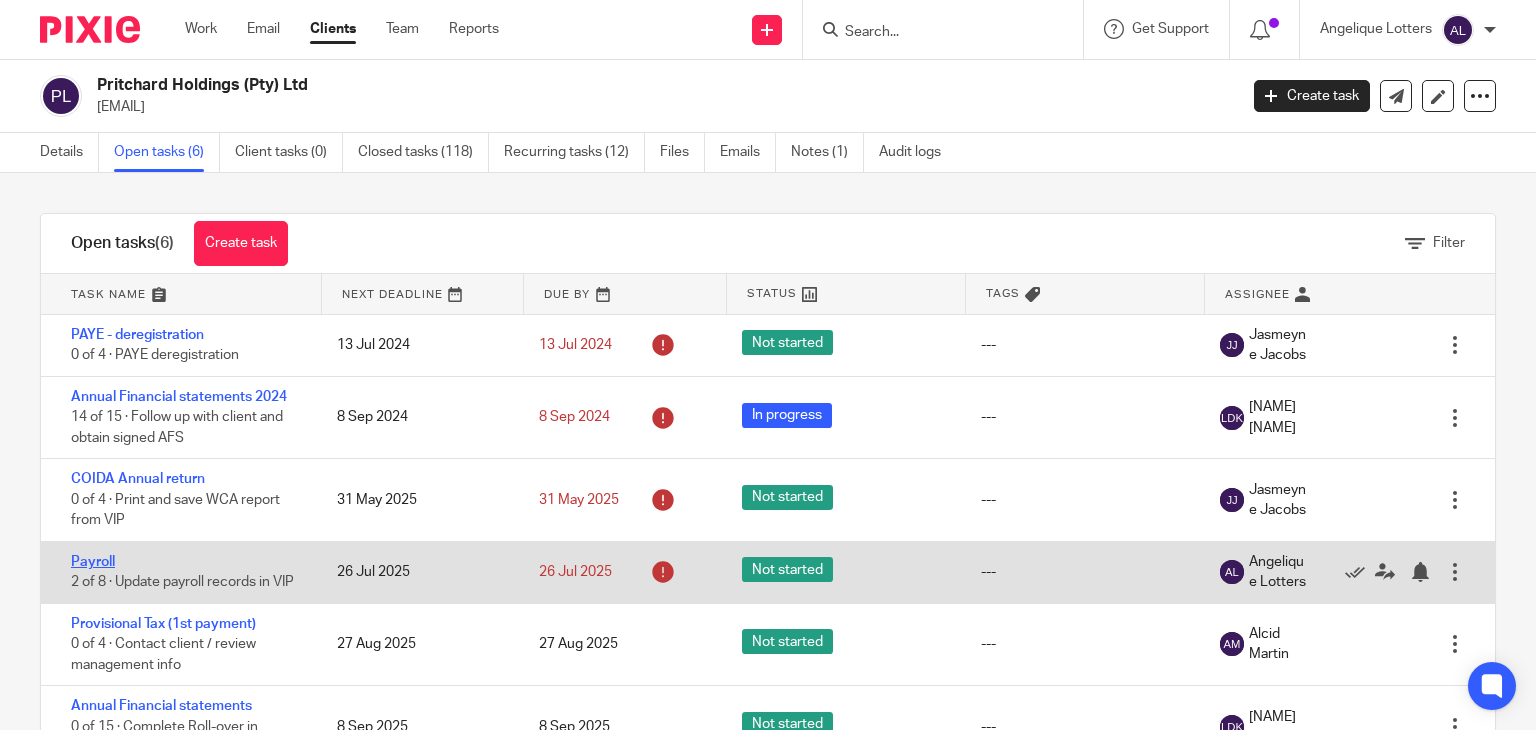 click on "Payroll" at bounding box center [93, 562] 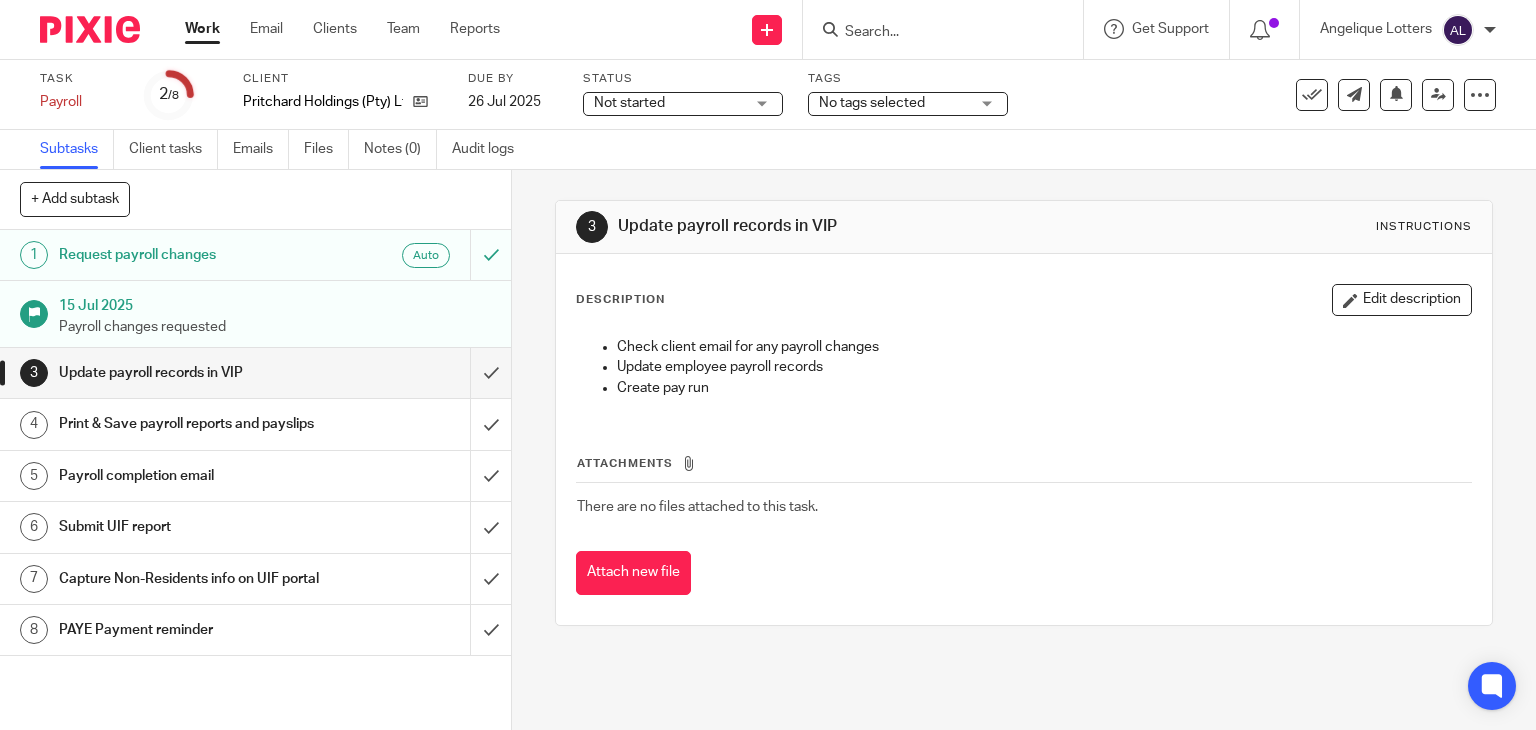scroll, scrollTop: 0, scrollLeft: 0, axis: both 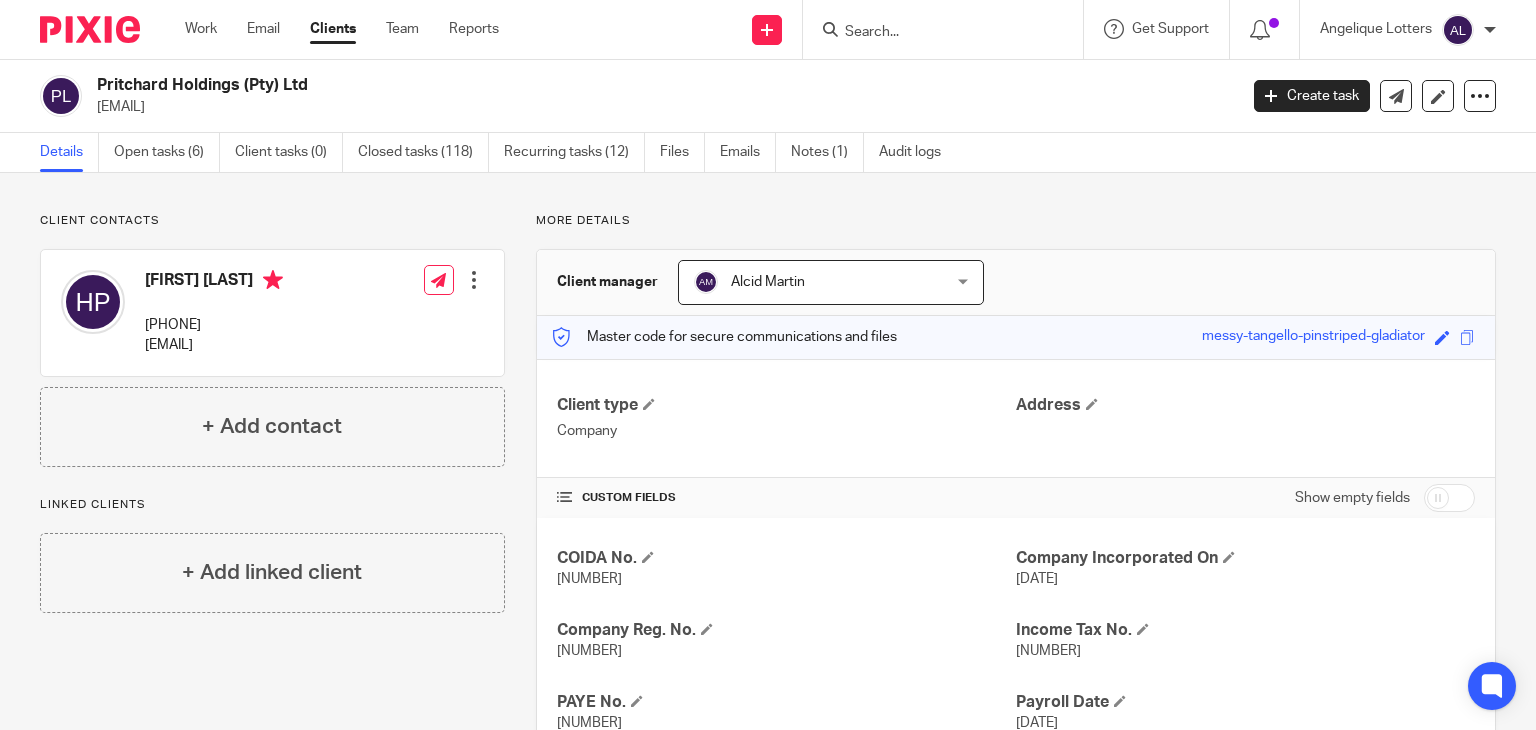click on "0636206202" at bounding box center [214, 325] 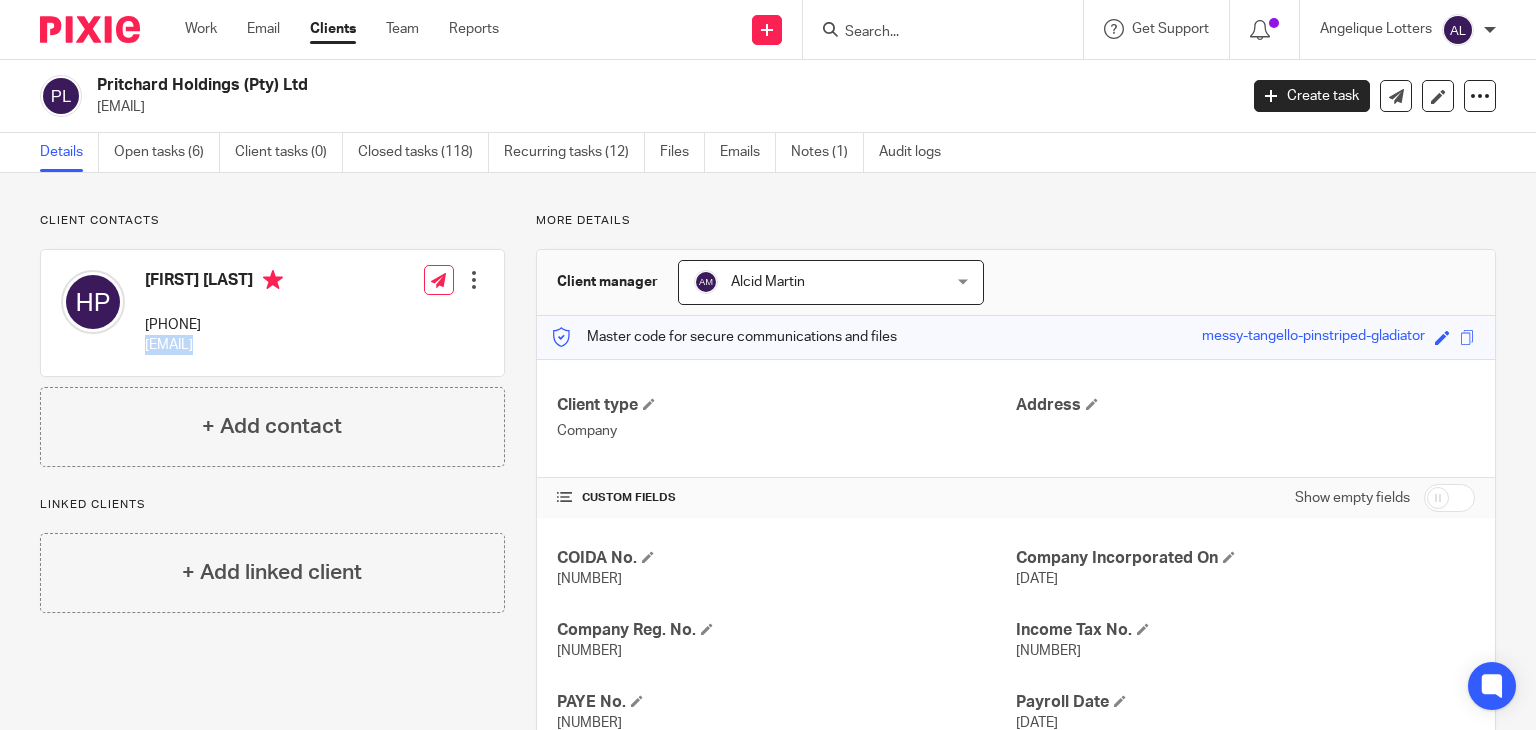 click on "[EMAIL]" at bounding box center (214, 345) 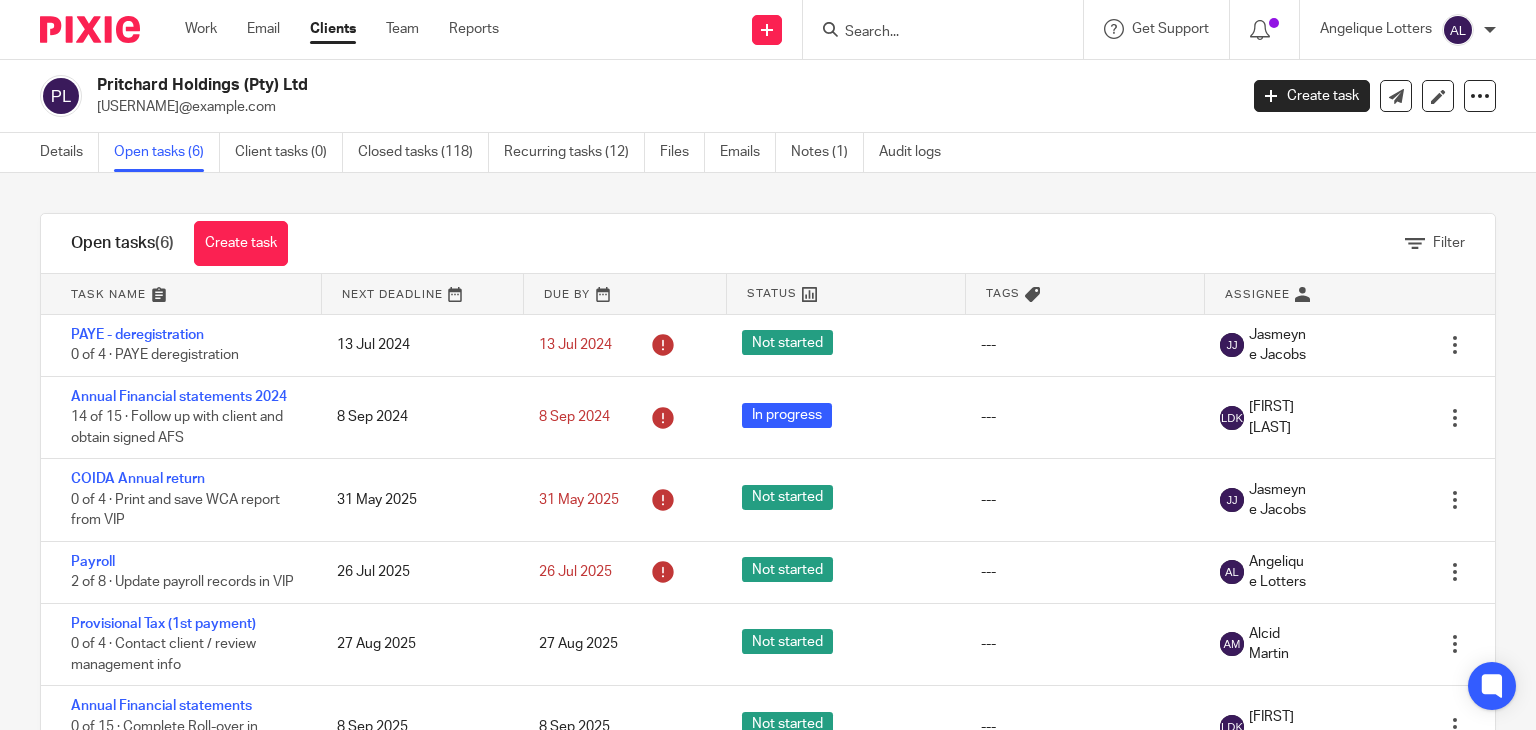 scroll, scrollTop: 0, scrollLeft: 0, axis: both 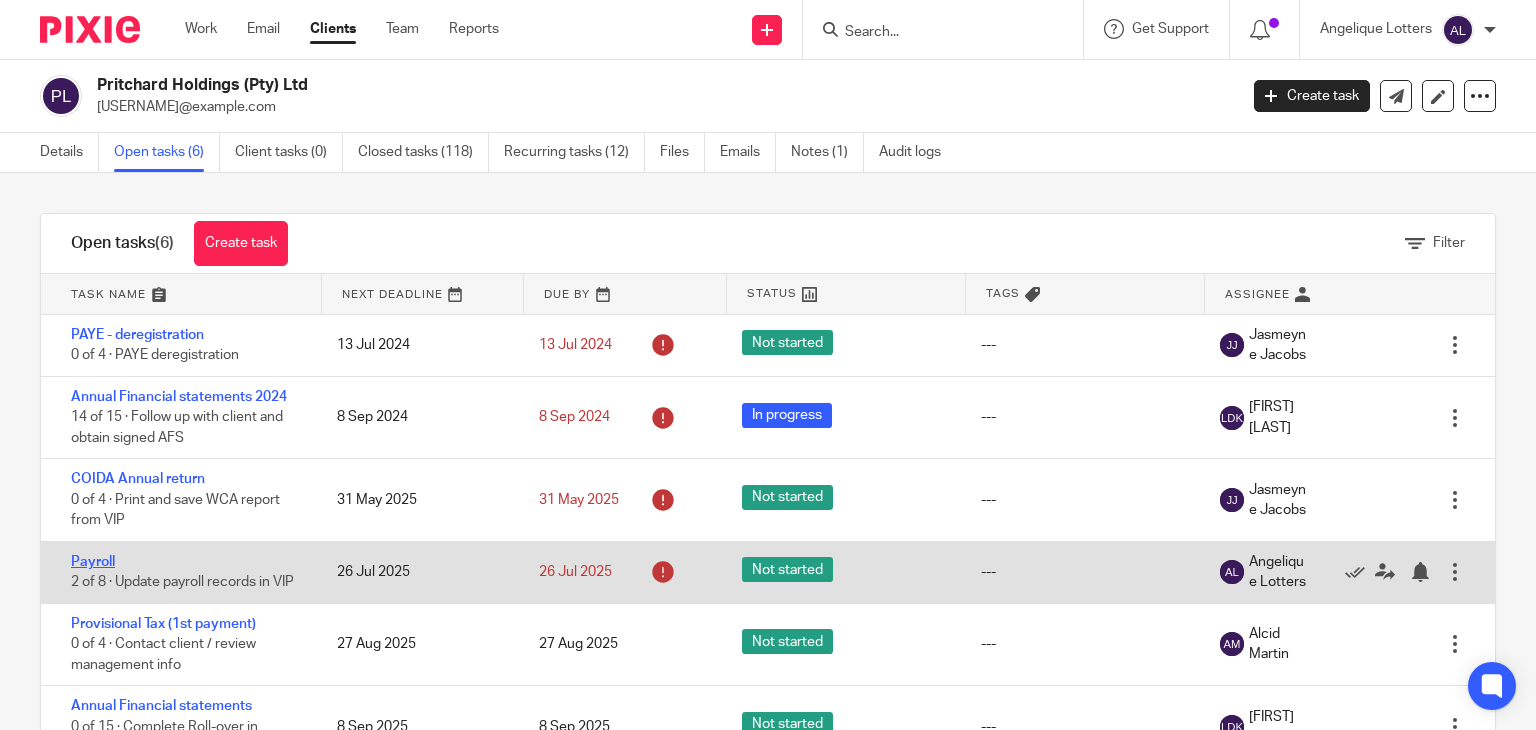 click on "Payroll" at bounding box center (93, 562) 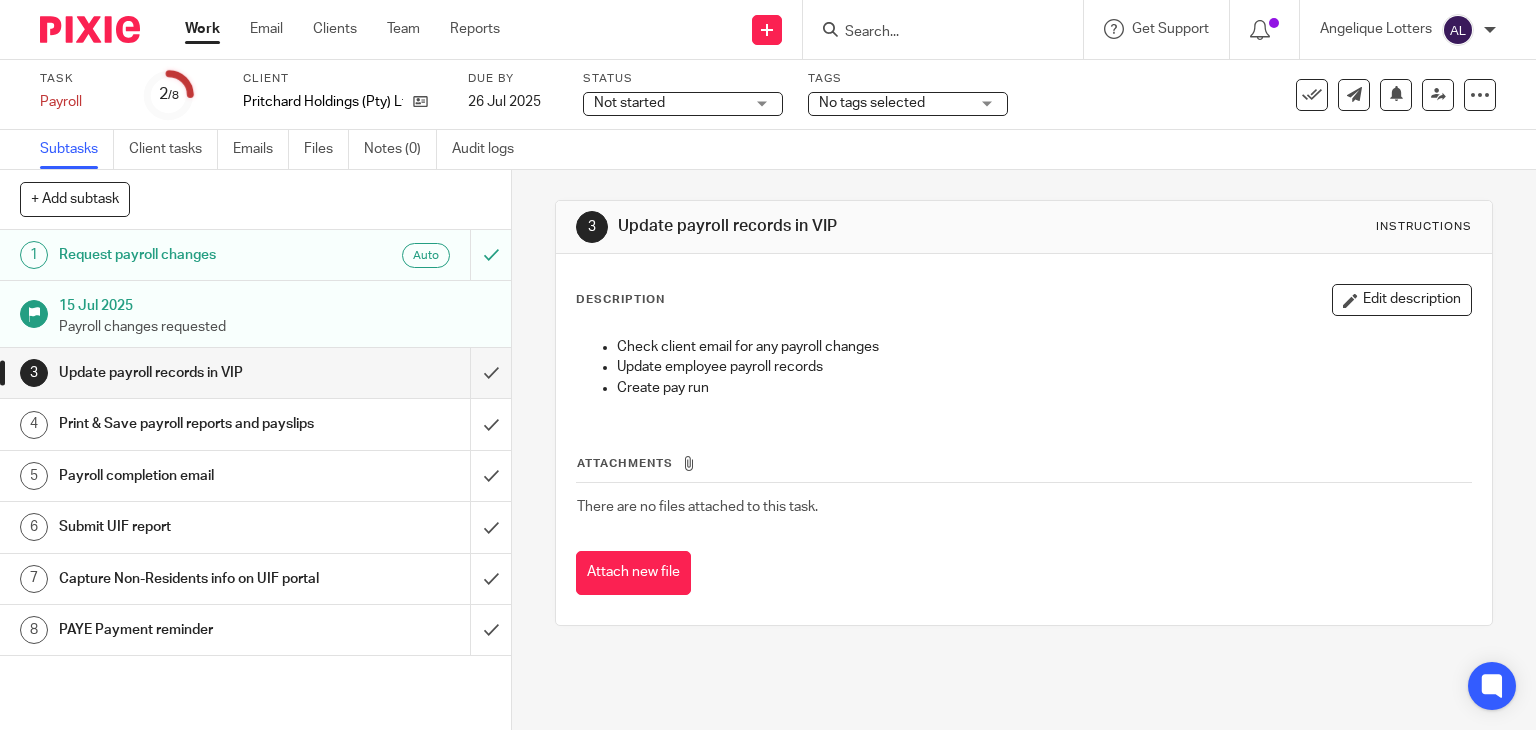 scroll, scrollTop: 0, scrollLeft: 0, axis: both 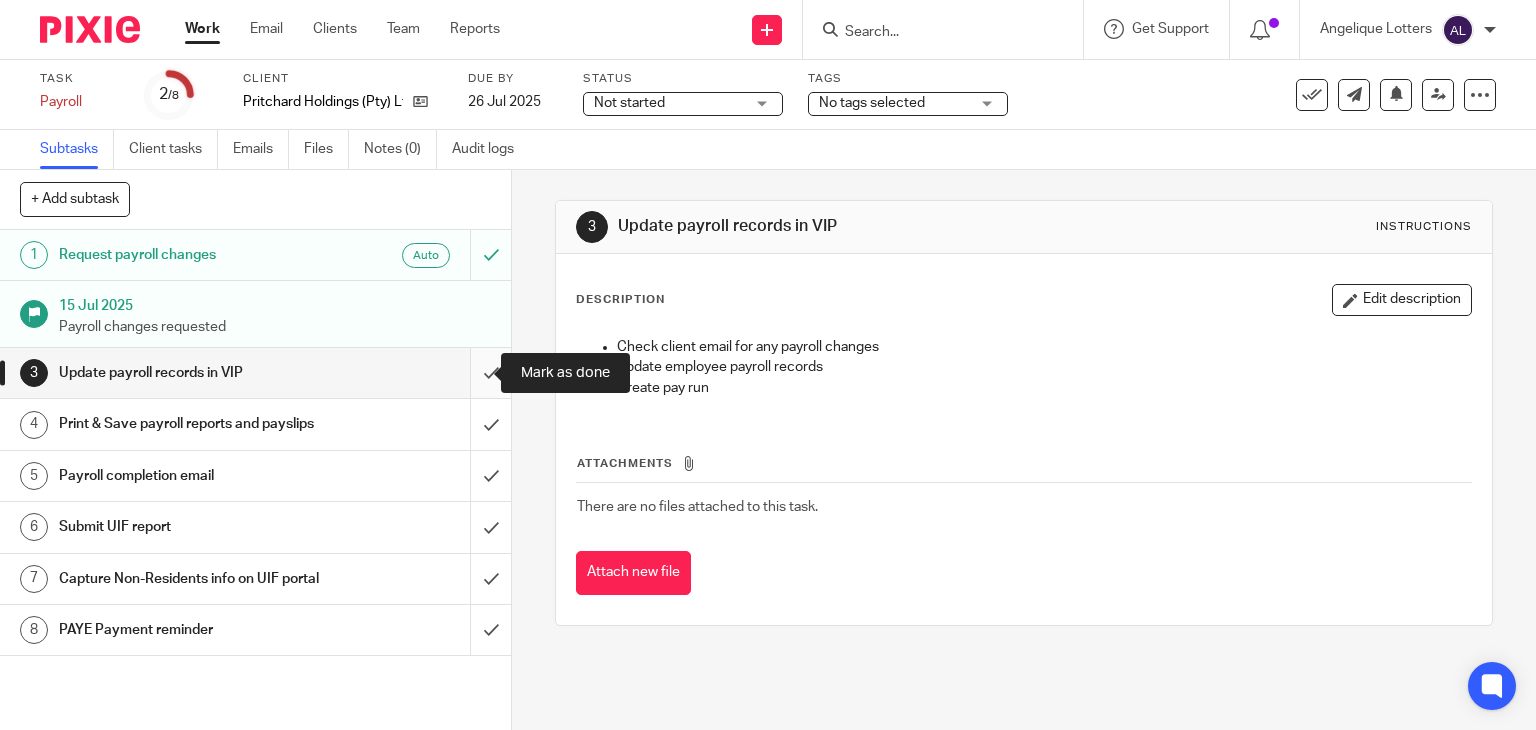 click at bounding box center [255, 373] 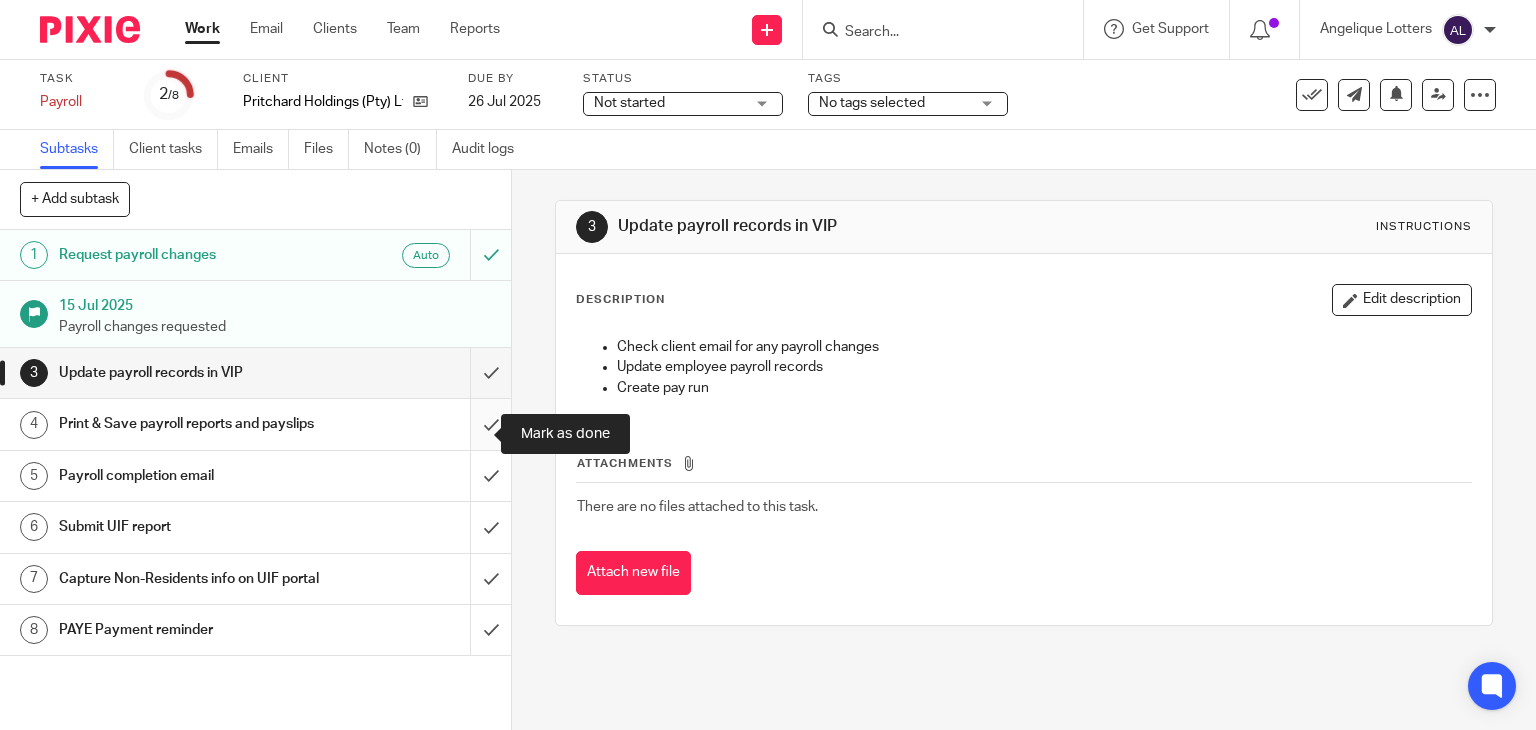 click at bounding box center (255, 424) 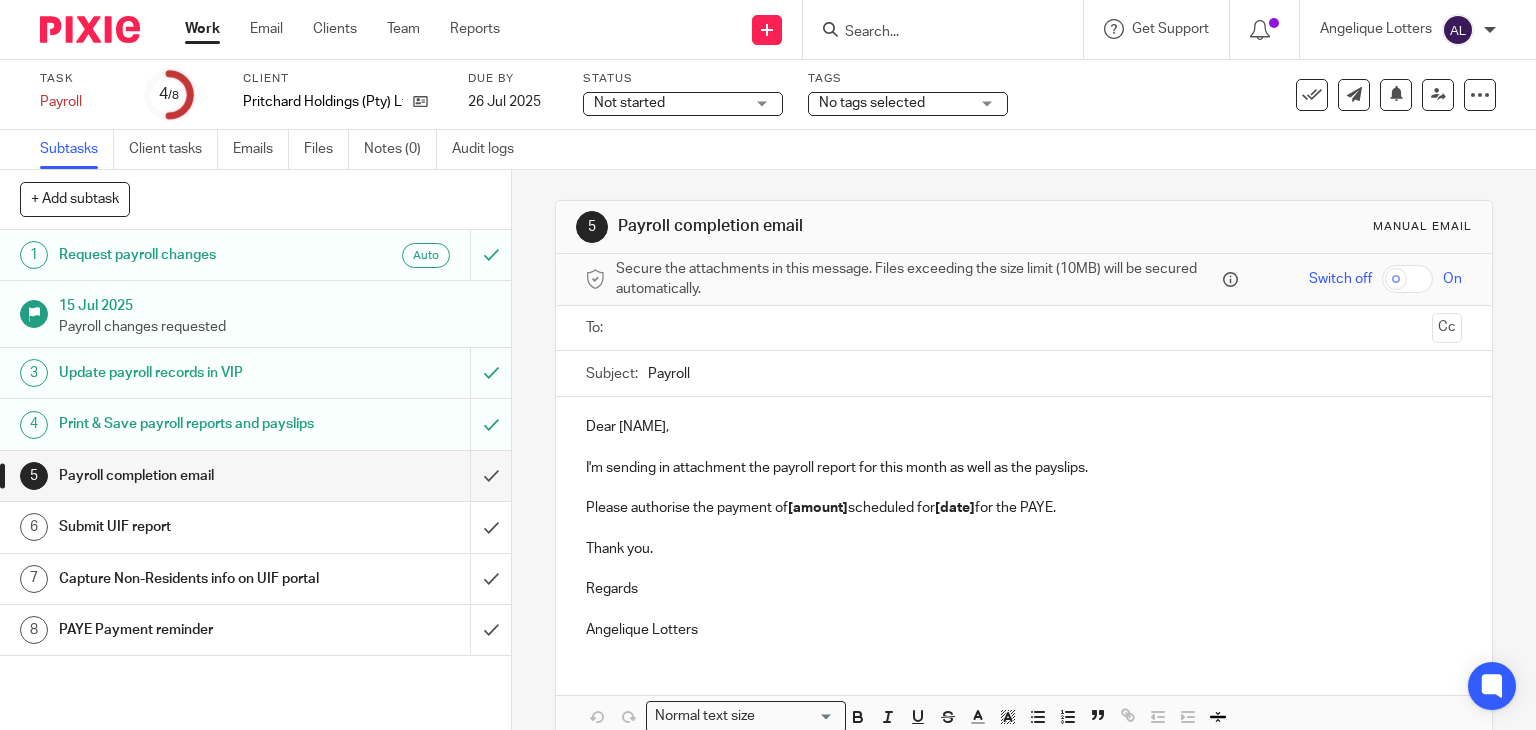 scroll, scrollTop: 0, scrollLeft: 0, axis: both 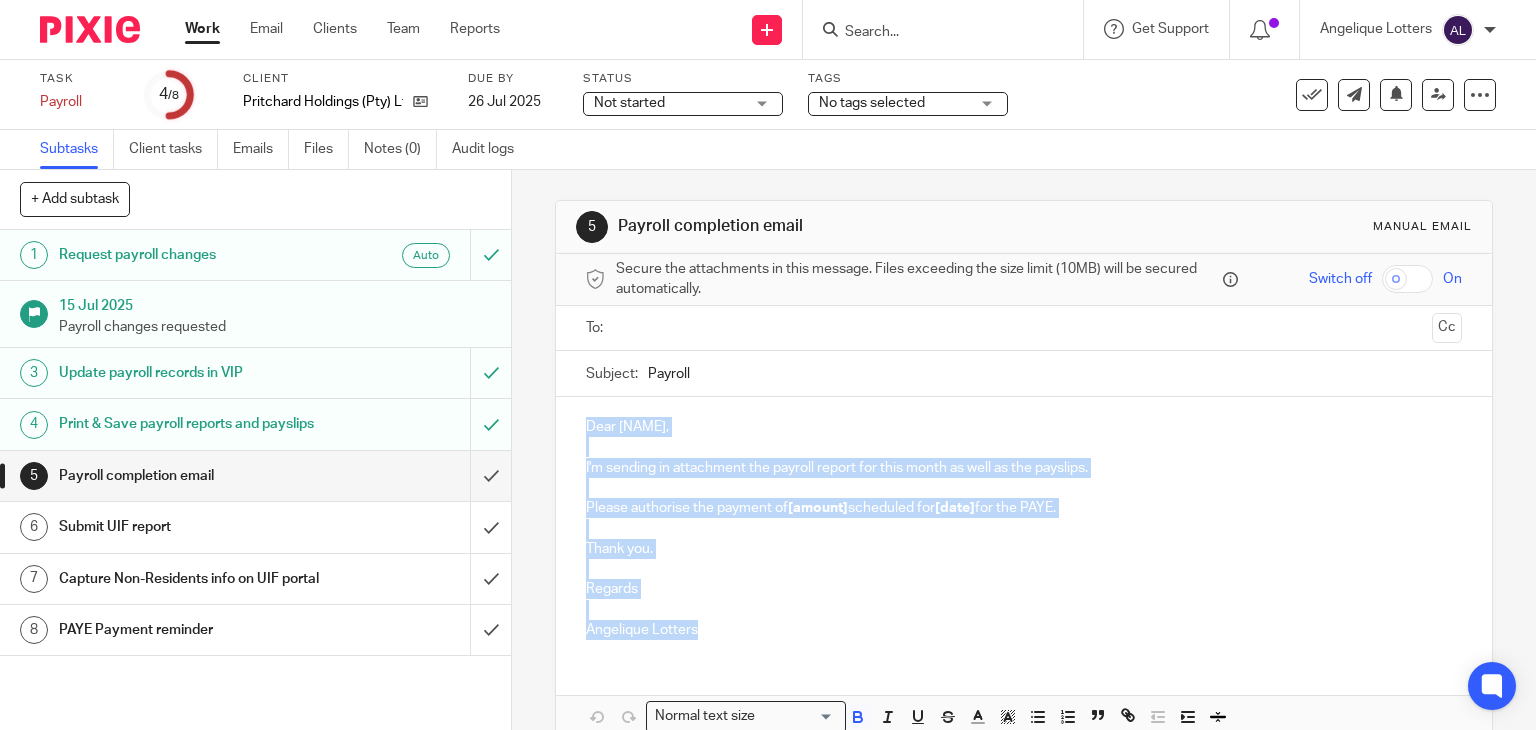 drag, startPoint x: 0, startPoint y: 0, endPoint x: 568, endPoint y: 405, distance: 697.6023 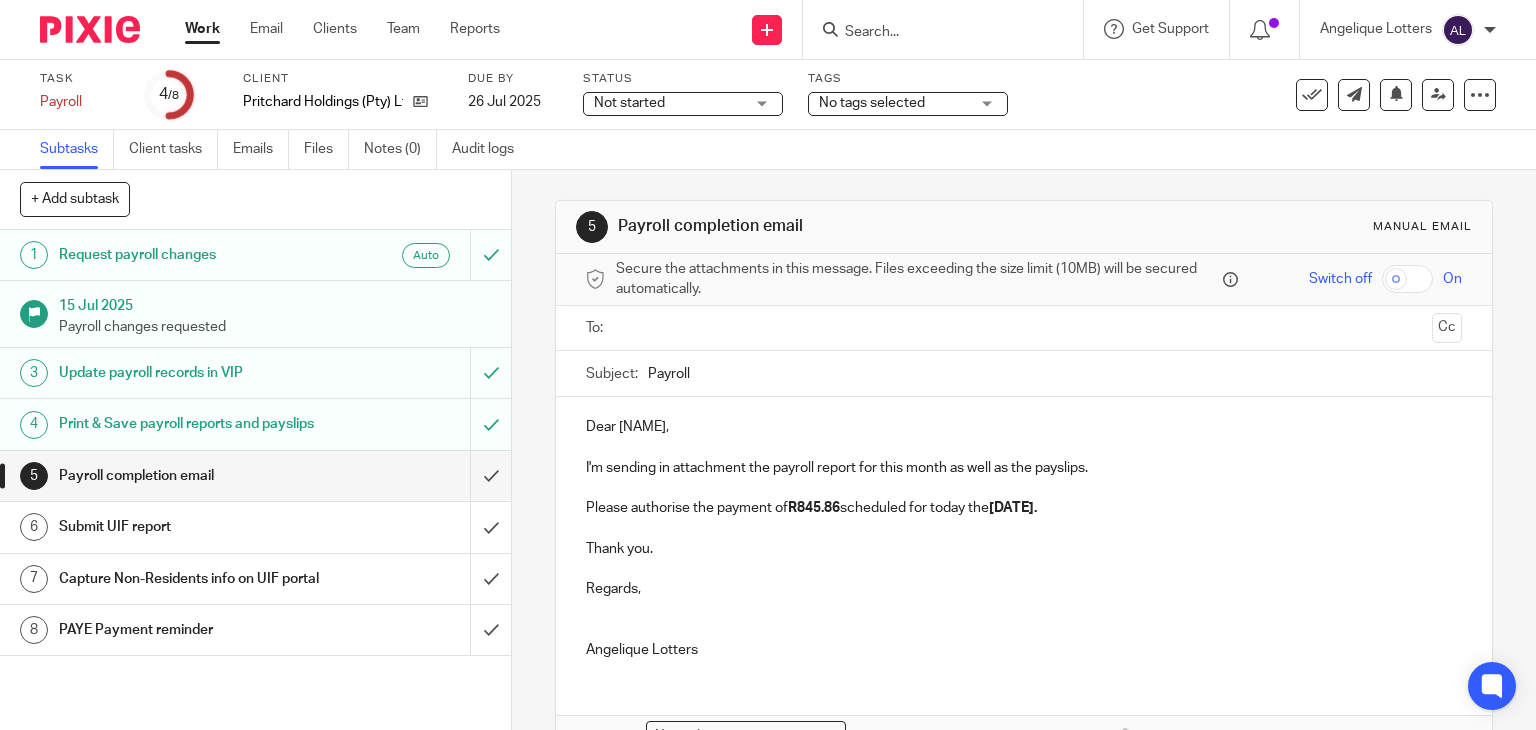 click at bounding box center [1023, 328] 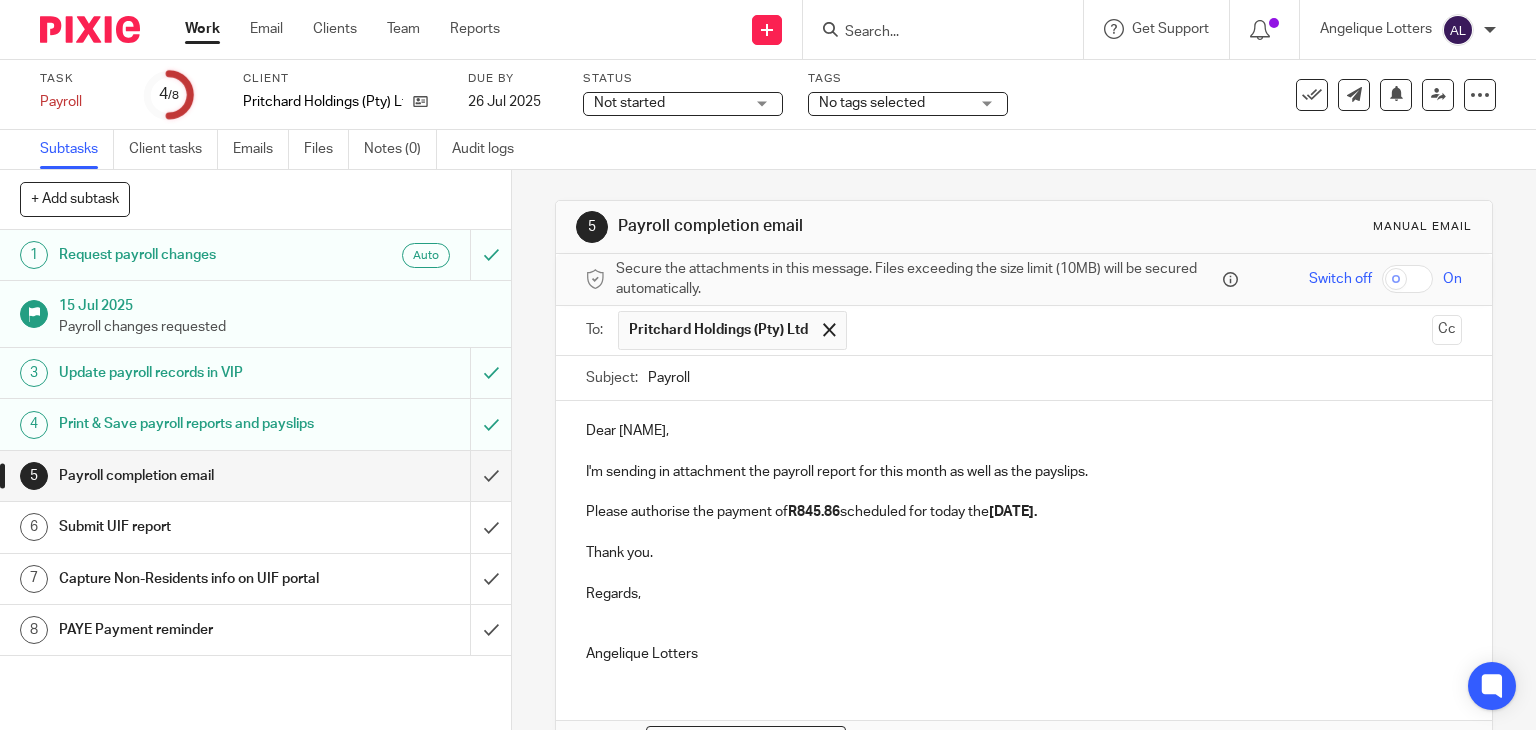 click on "Payroll" at bounding box center [1055, 378] 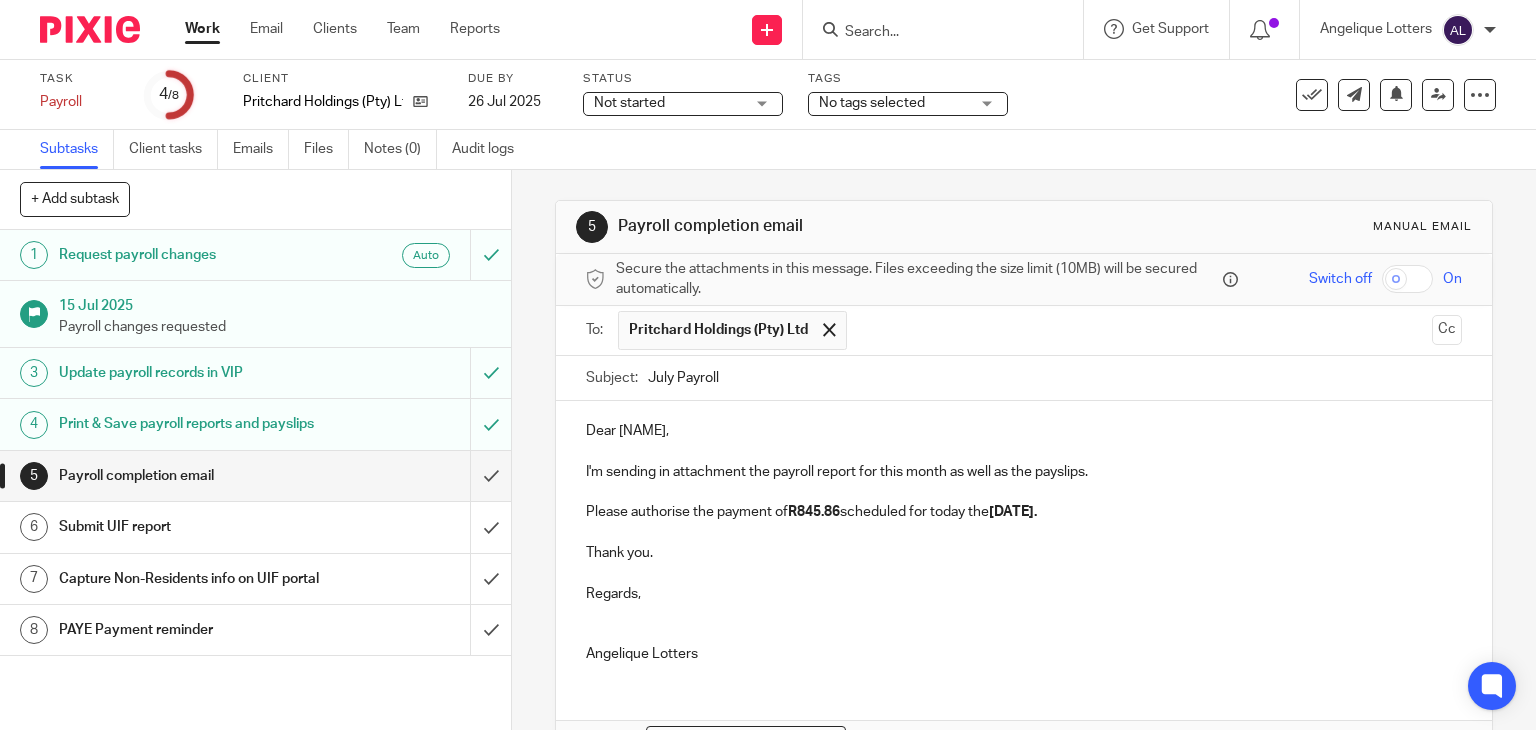 click on "July Payroll" at bounding box center (1055, 378) 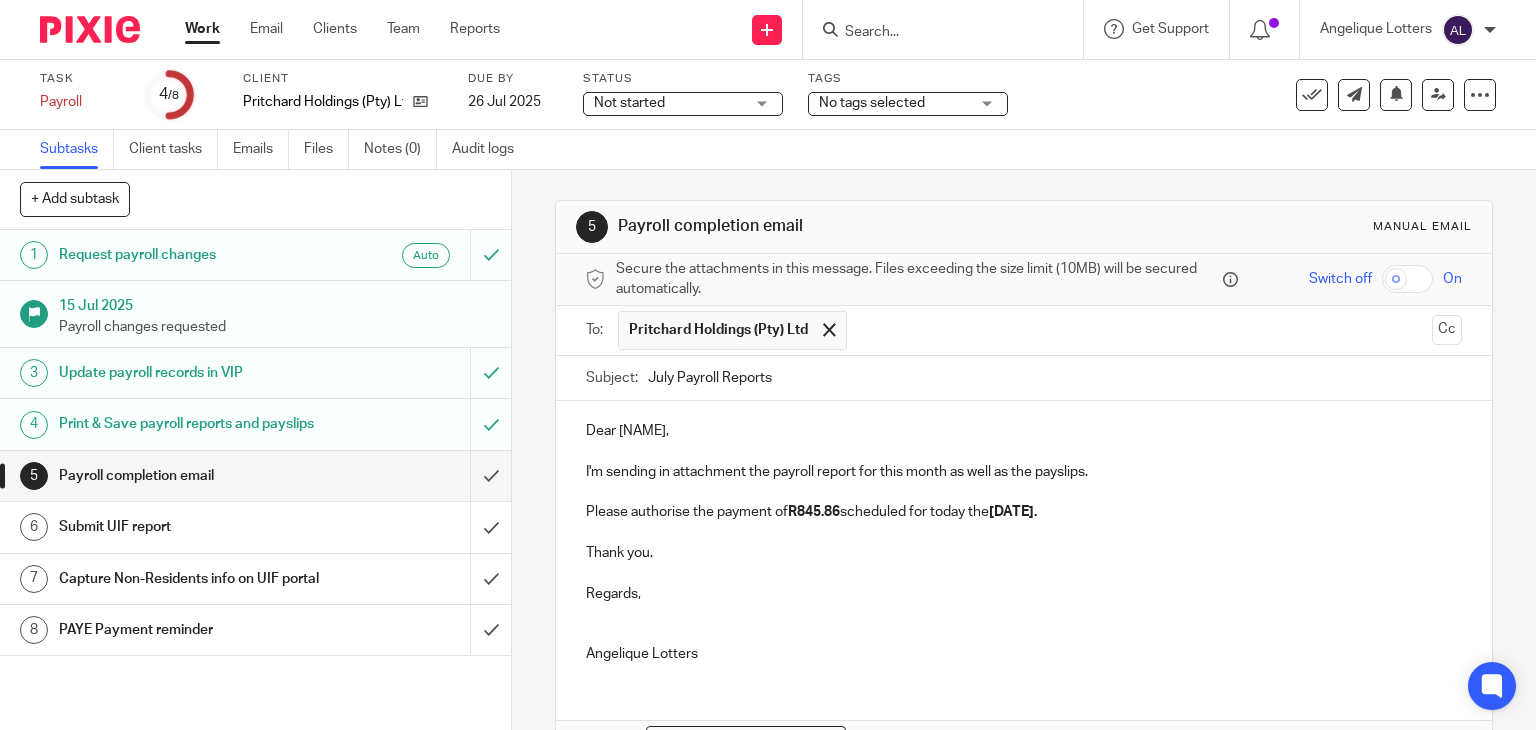 type on "July Payroll Reports" 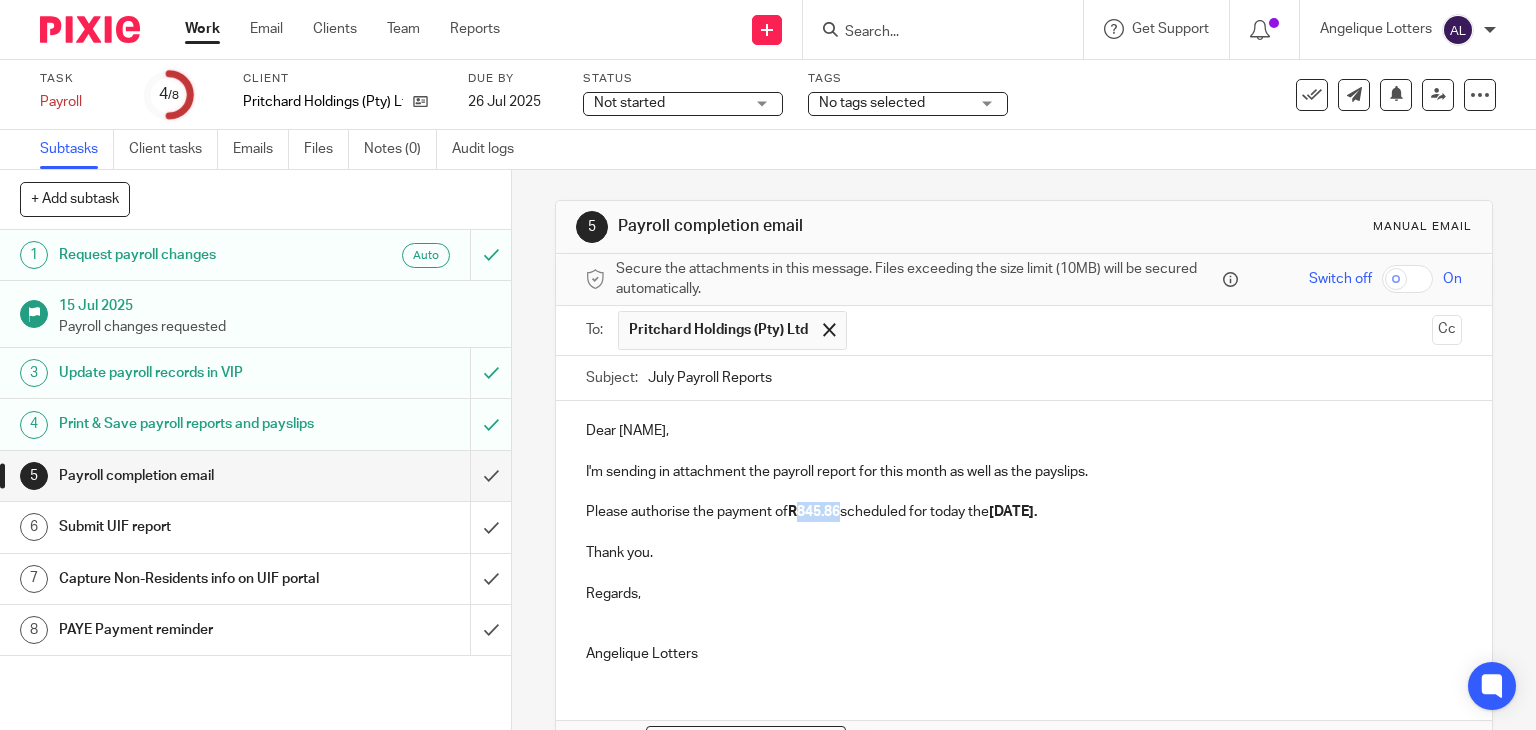 drag, startPoint x: 836, startPoint y: 513, endPoint x: 798, endPoint y: 513, distance: 38 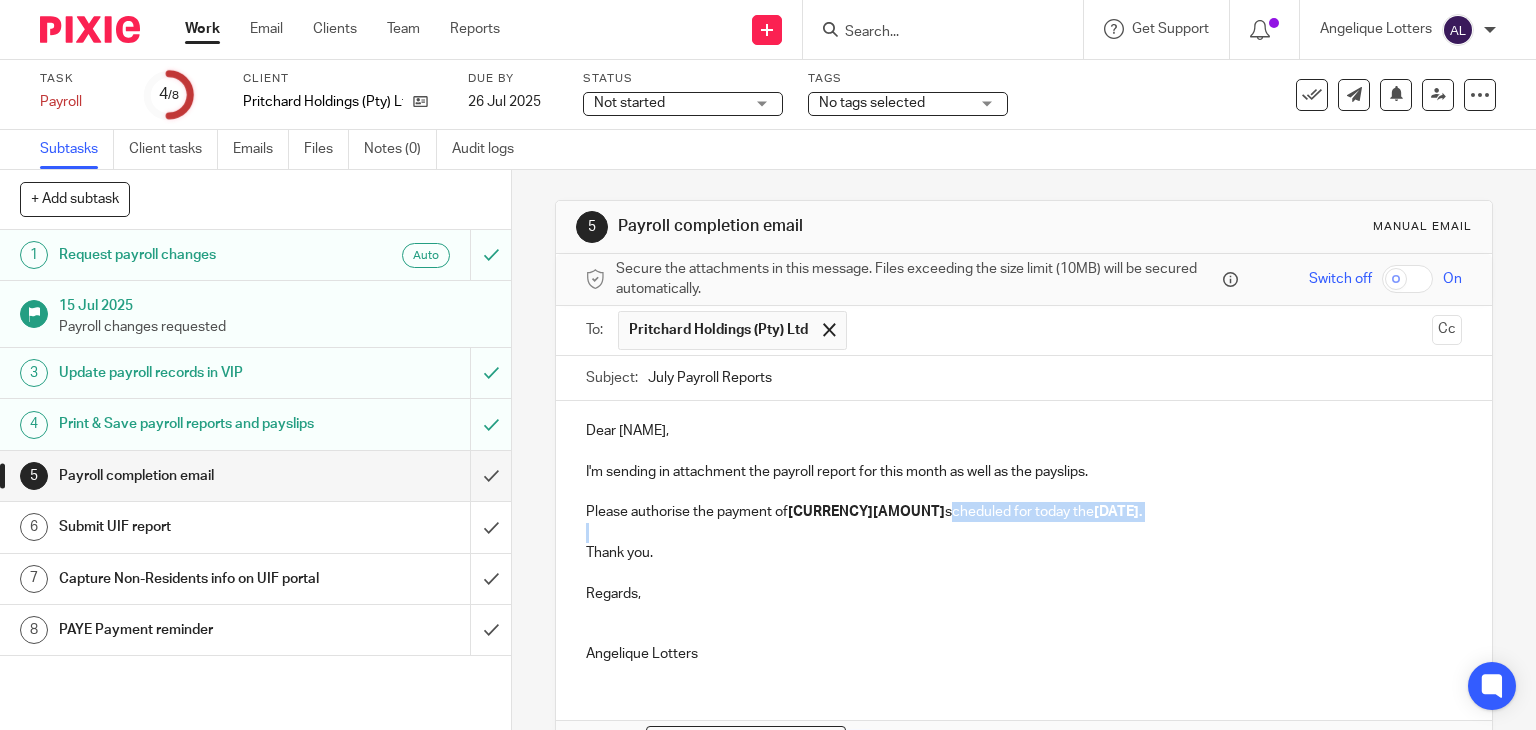 drag, startPoint x: 842, startPoint y: 511, endPoint x: 1006, endPoint y: 535, distance: 165.7468 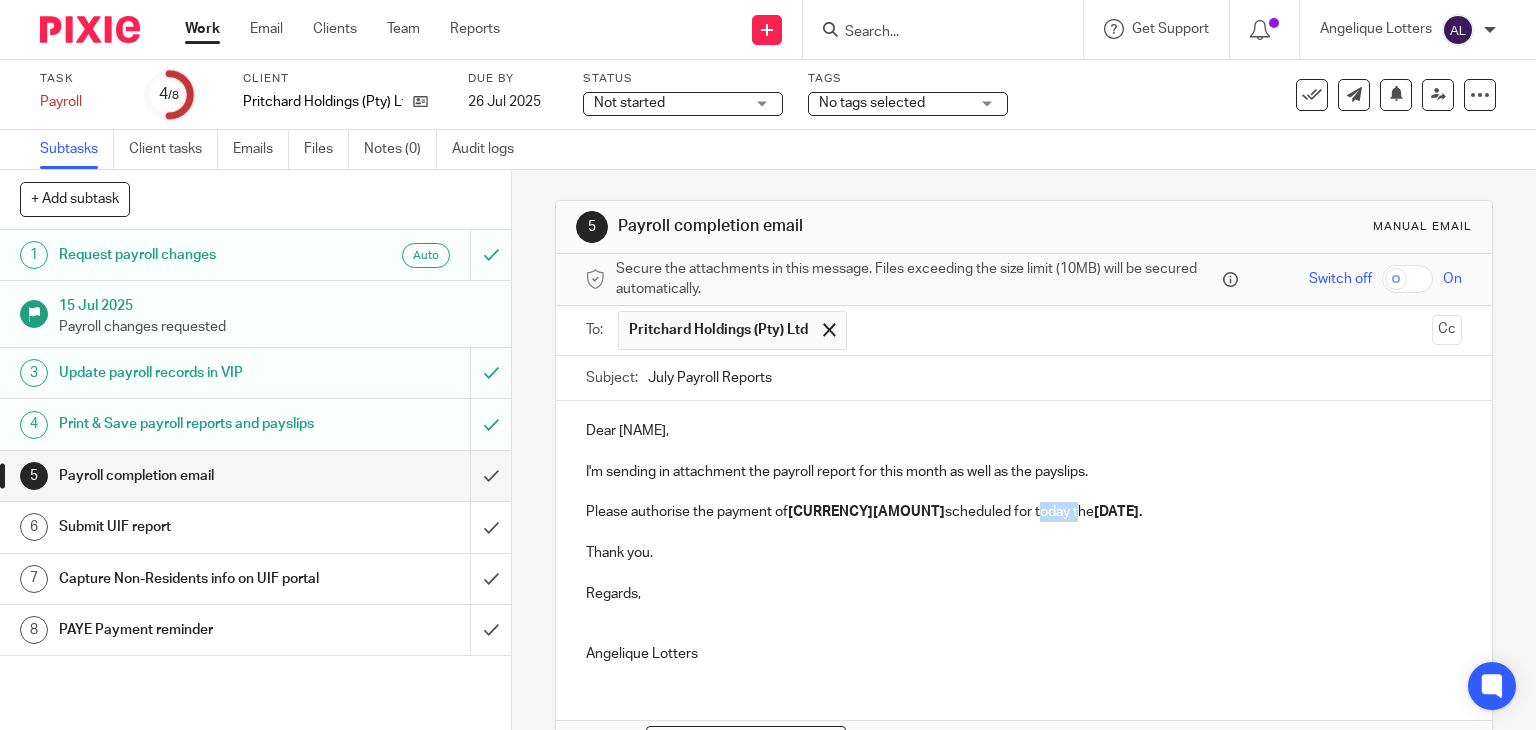 drag, startPoint x: 932, startPoint y: 509, endPoint x: 971, endPoint y: 519, distance: 40.261642 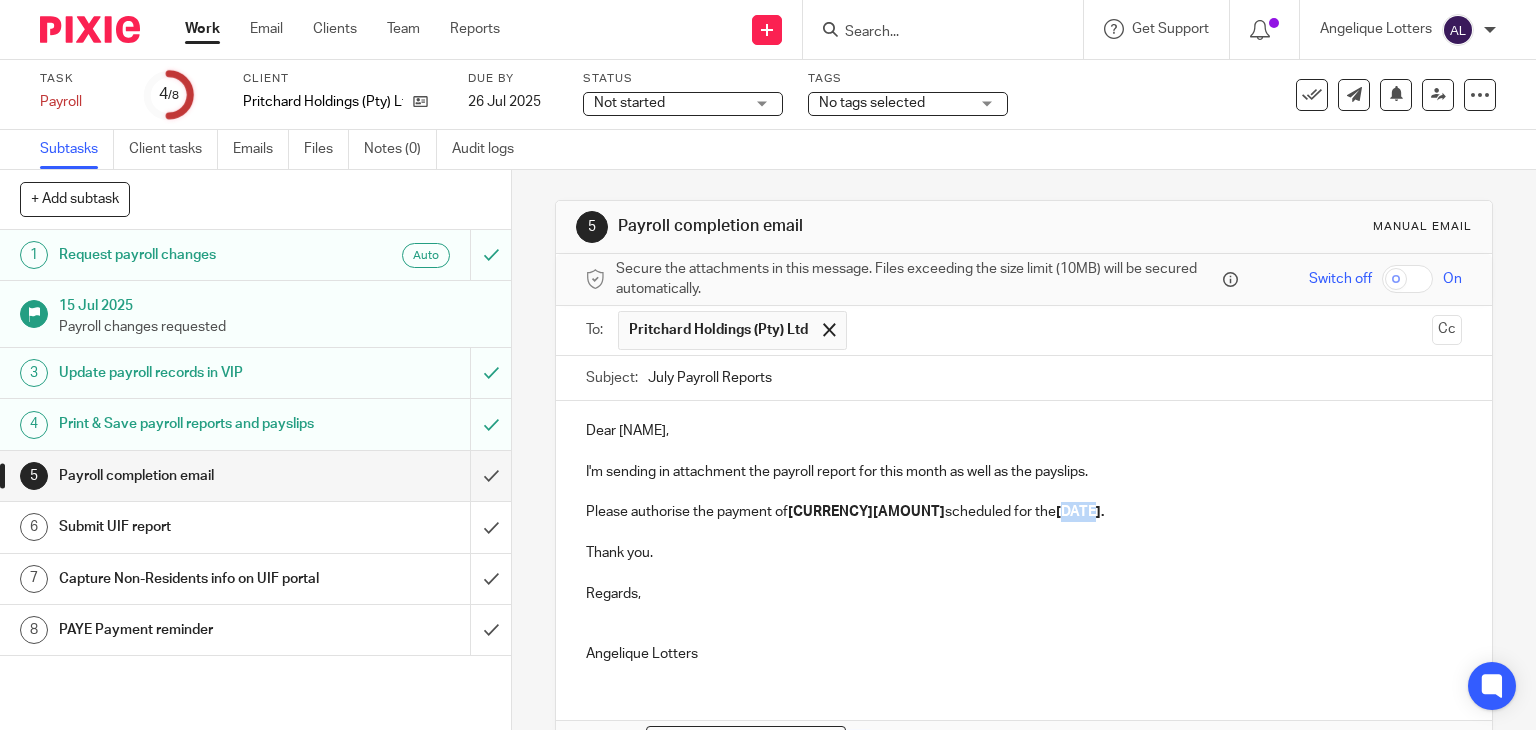 drag, startPoint x: 996, startPoint y: 513, endPoint x: 963, endPoint y: 513, distance: 33 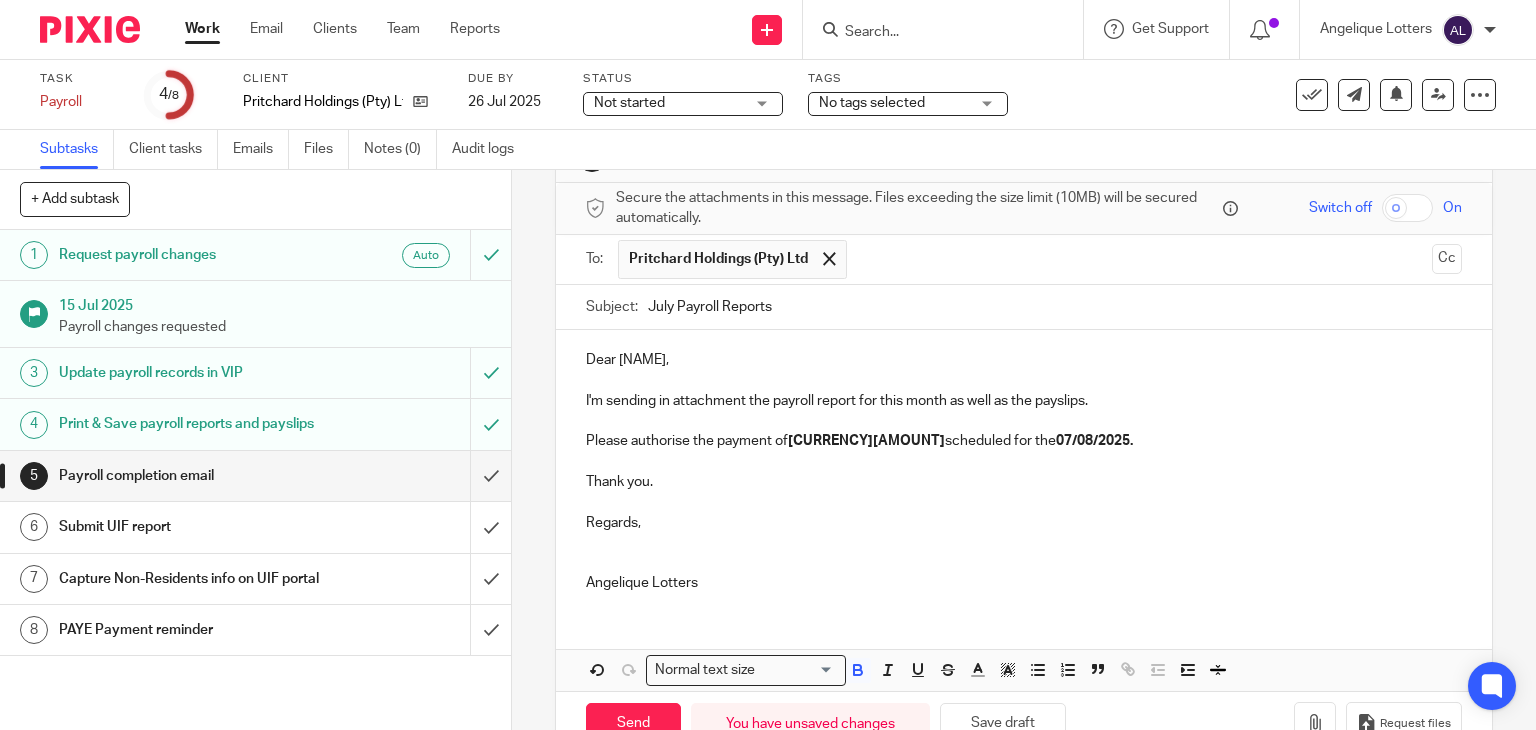 scroll, scrollTop: 126, scrollLeft: 0, axis: vertical 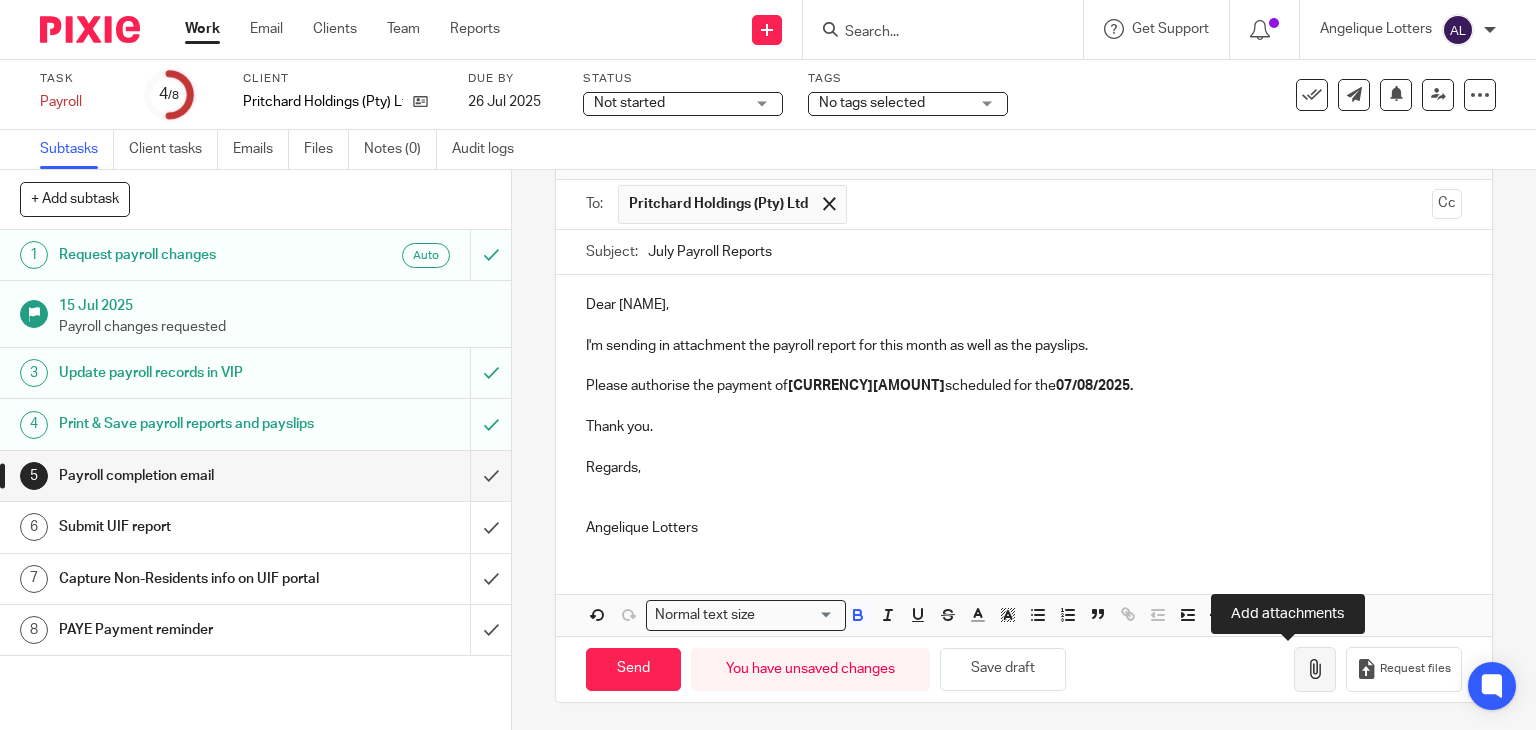 click at bounding box center [1315, 669] 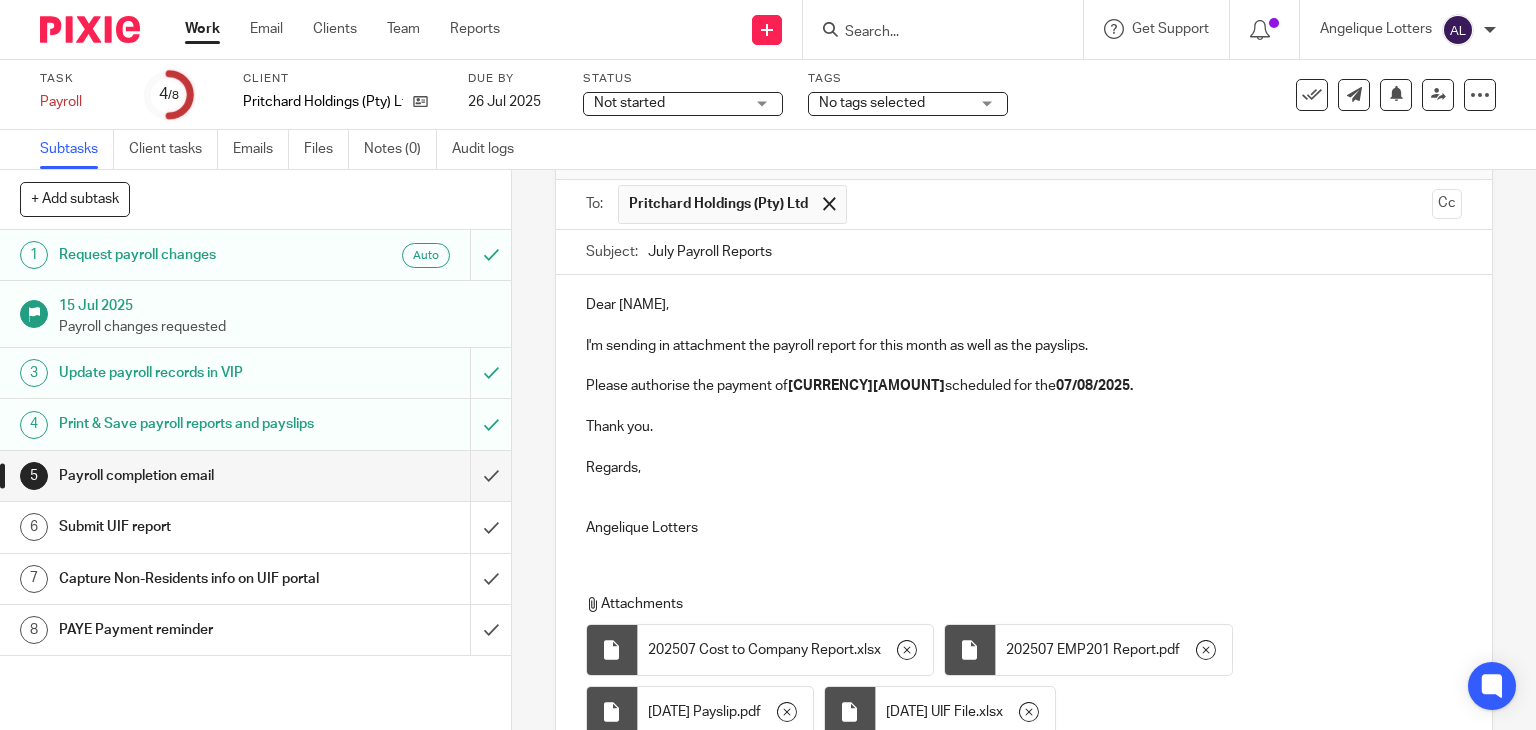 scroll, scrollTop: 300, scrollLeft: 0, axis: vertical 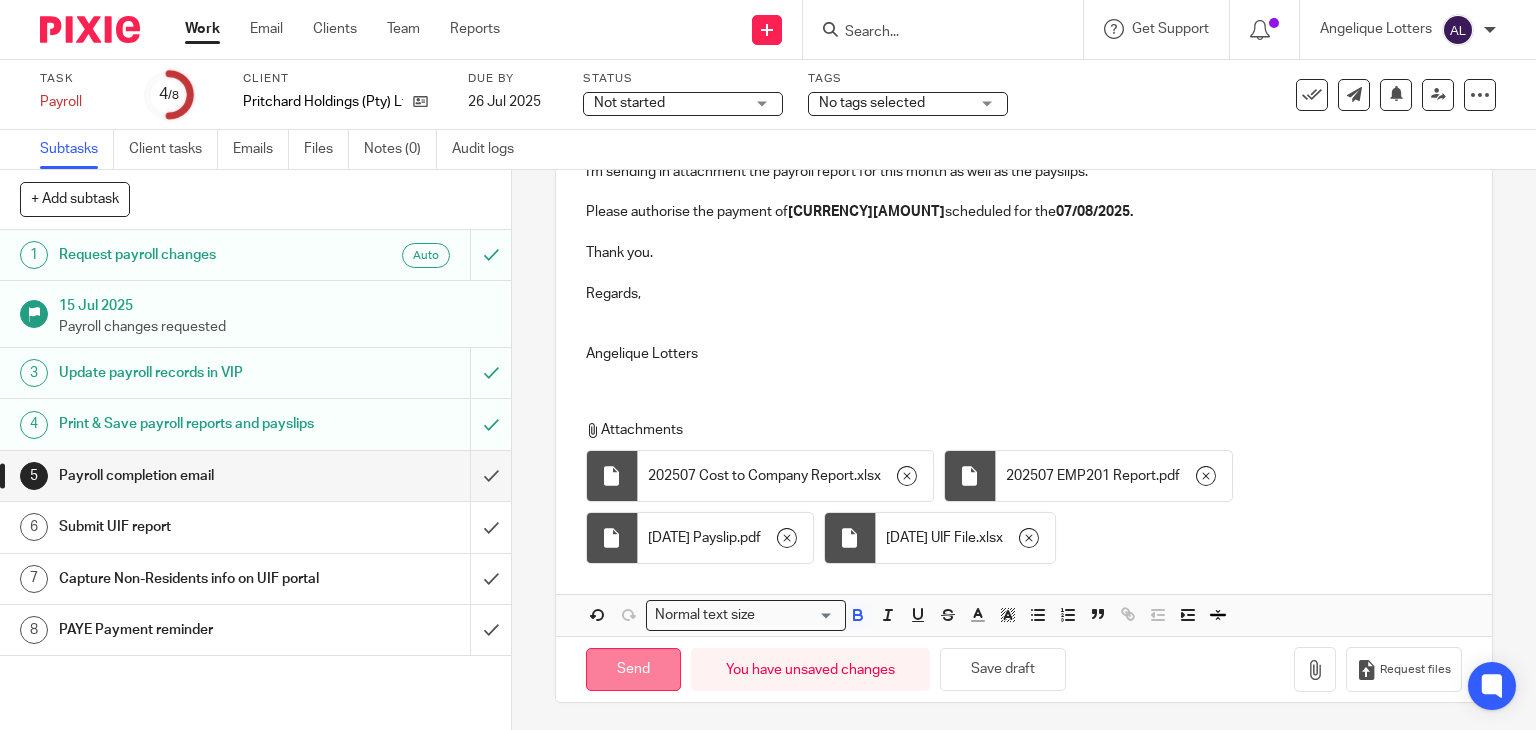 click on "Send" at bounding box center [633, 669] 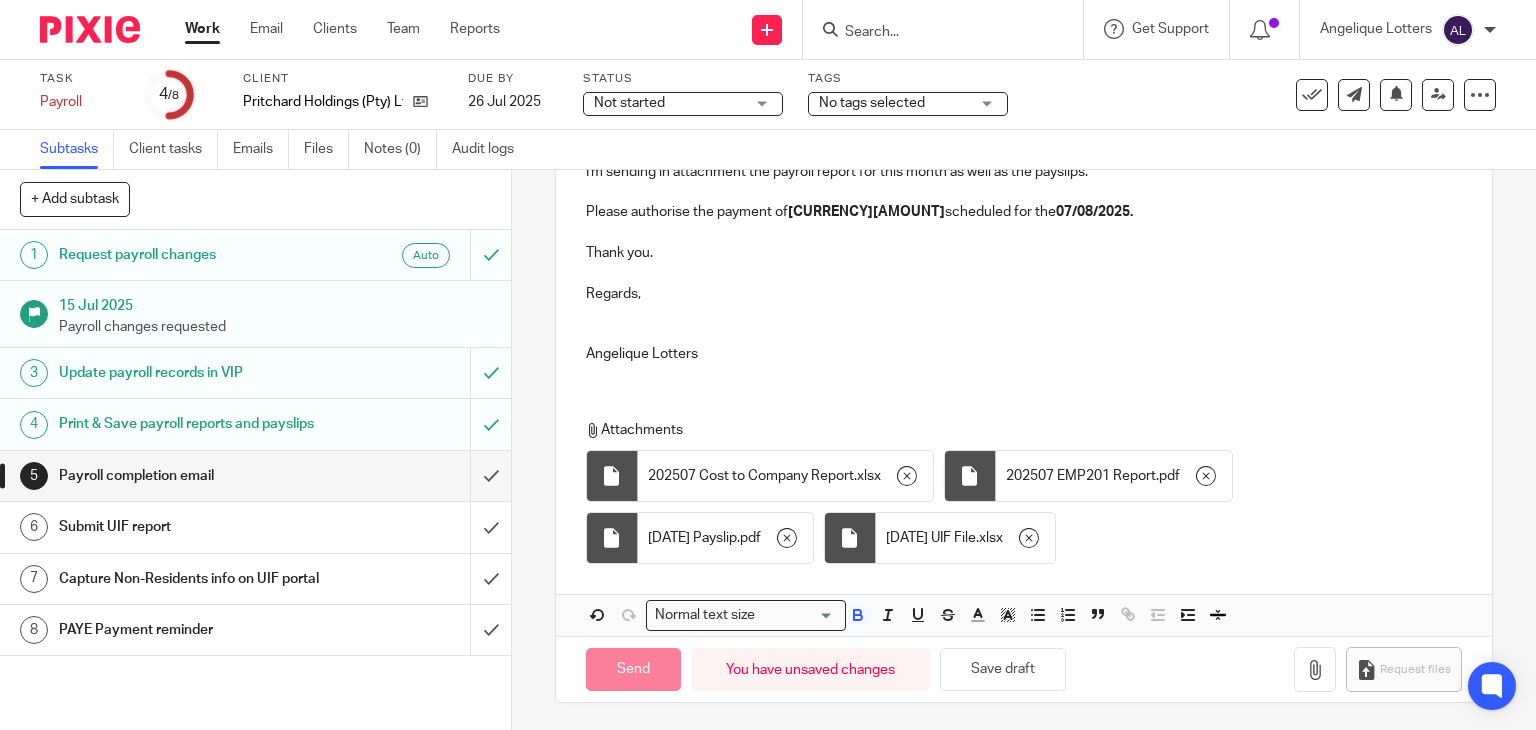 type on "Sent" 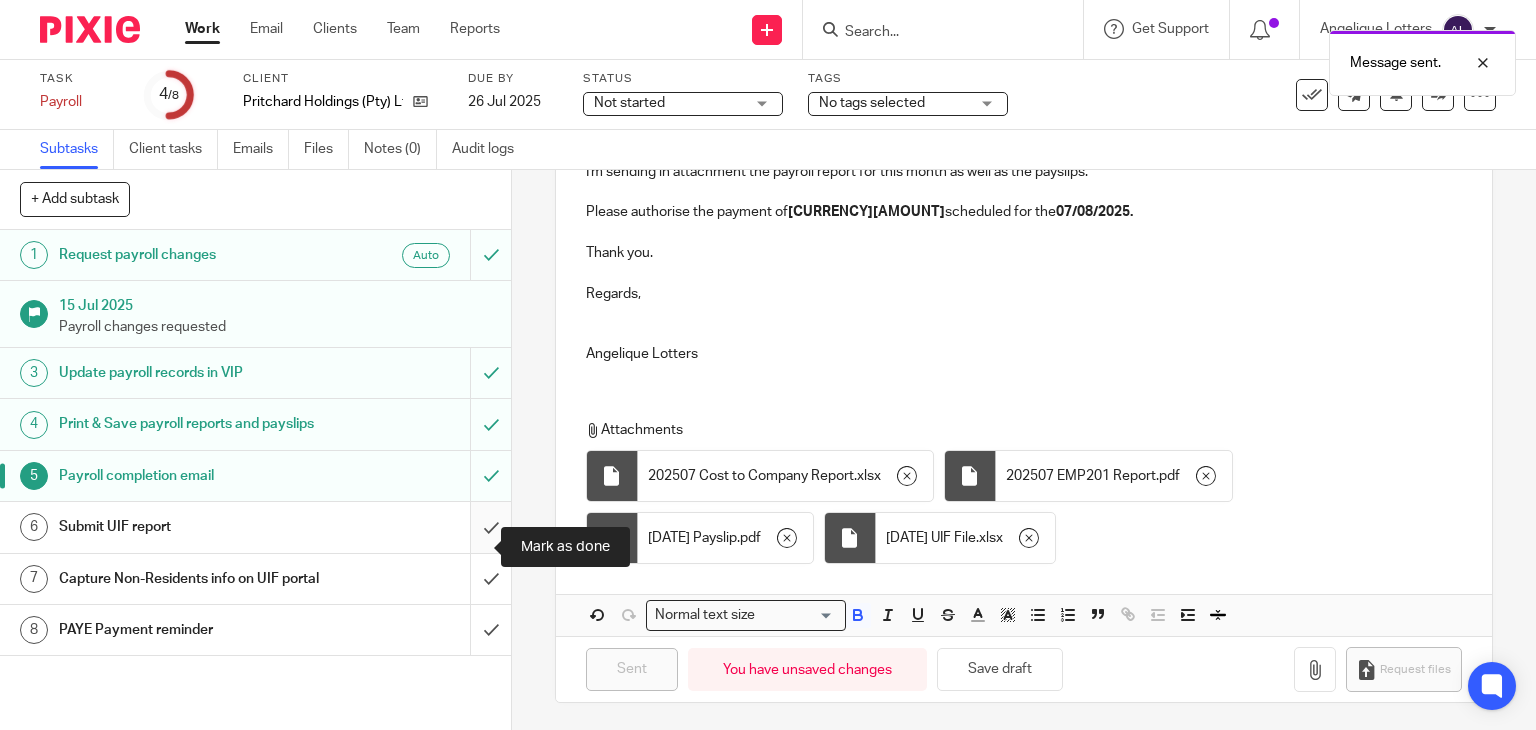 click at bounding box center (255, 527) 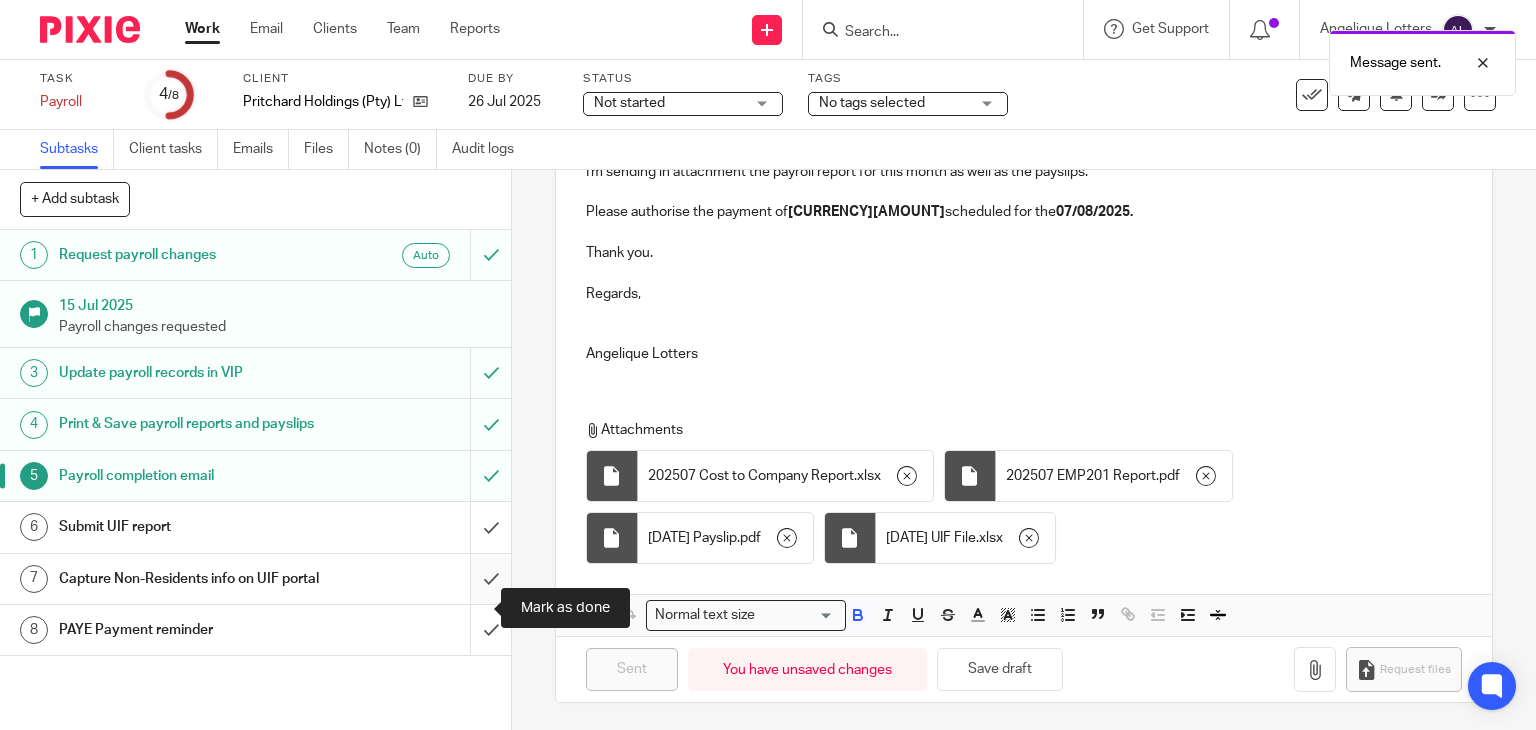 click at bounding box center [255, 579] 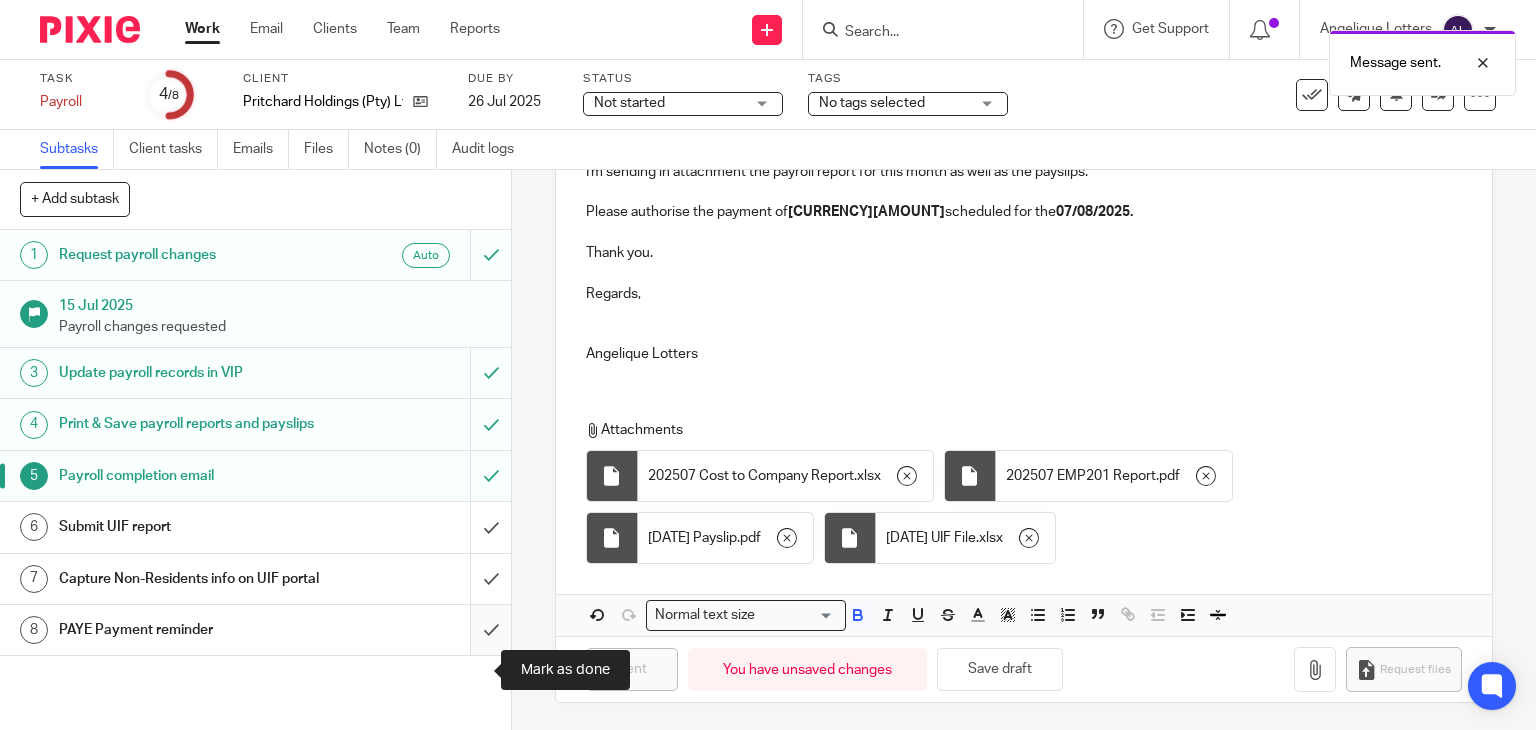 click at bounding box center (255, 630) 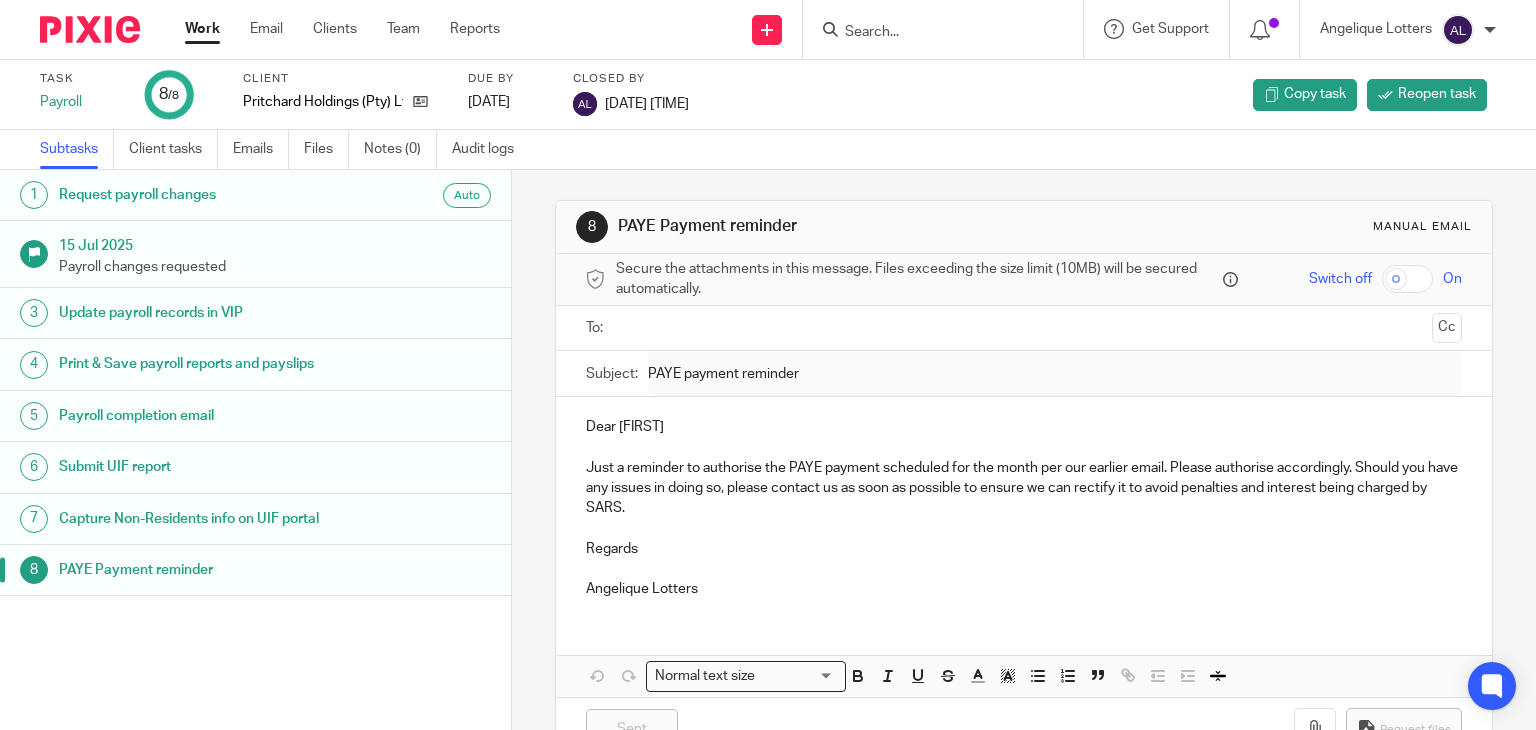 scroll, scrollTop: 0, scrollLeft: 0, axis: both 